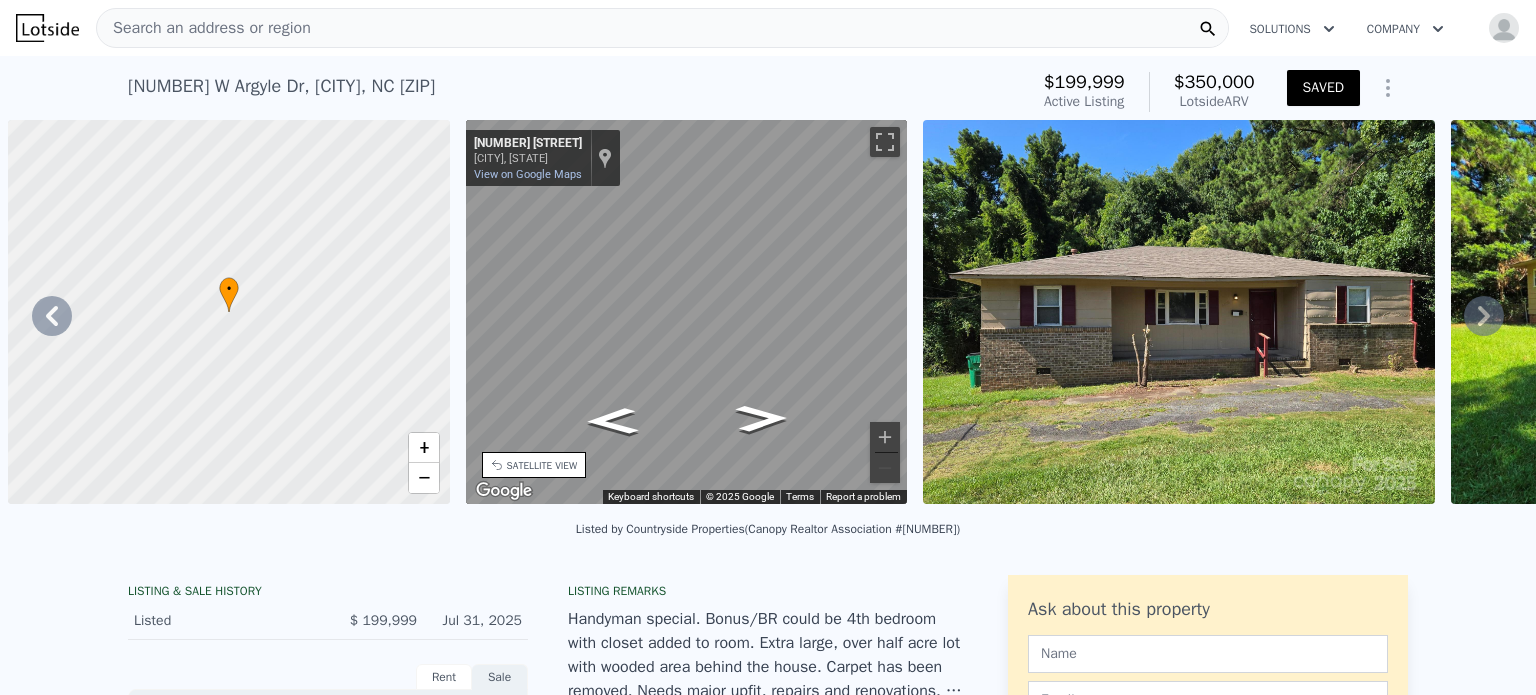 scroll, scrollTop: 0, scrollLeft: 0, axis: both 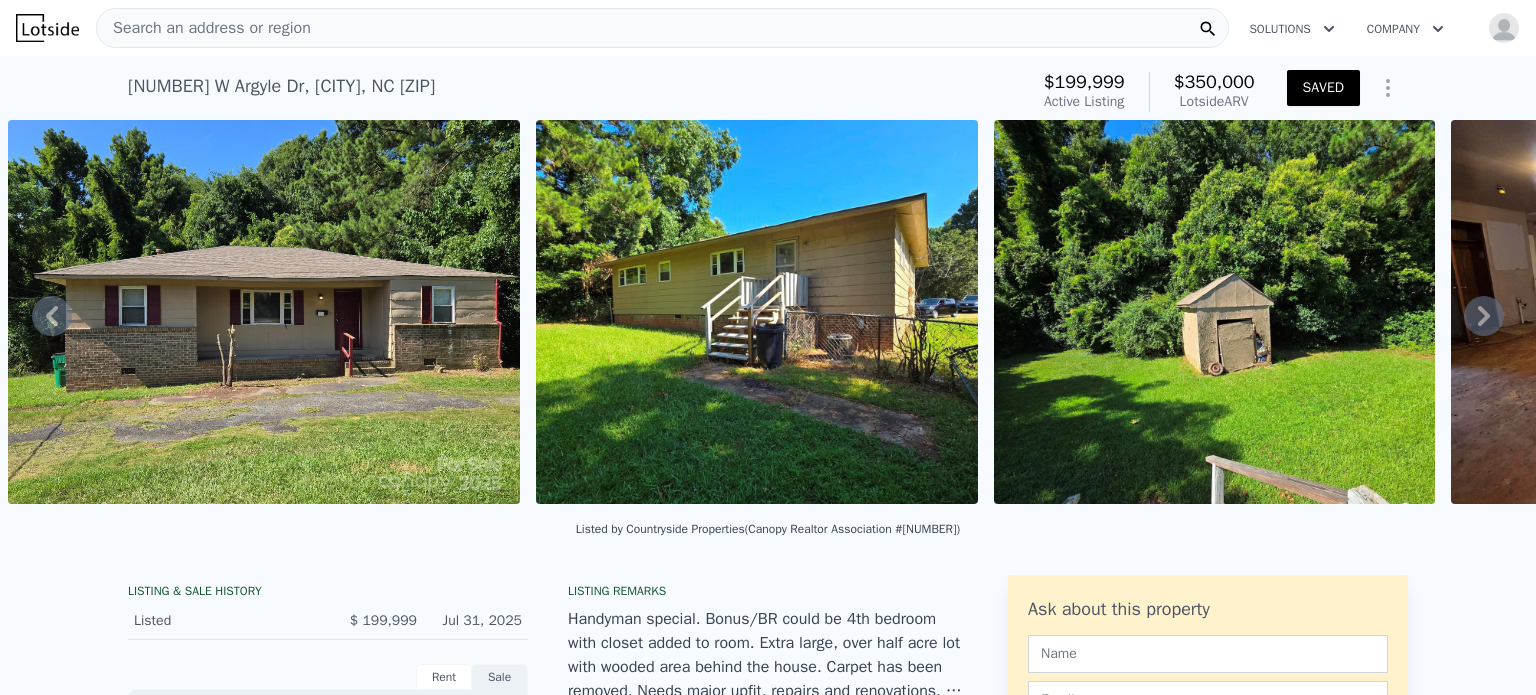 click on "Search an address or region" at bounding box center (662, 28) 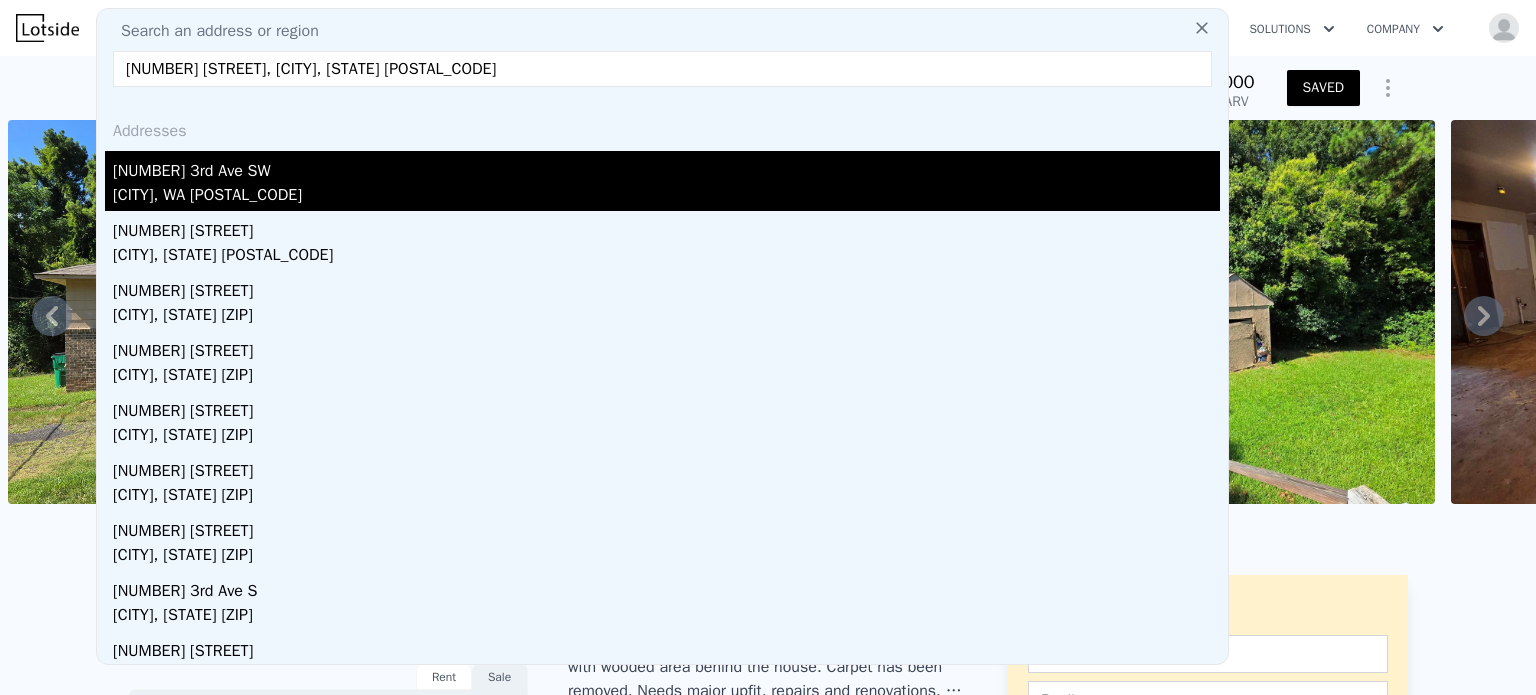 type on "[NUMBER] [STREET], [CITY], [STATE] [POSTAL_CODE]" 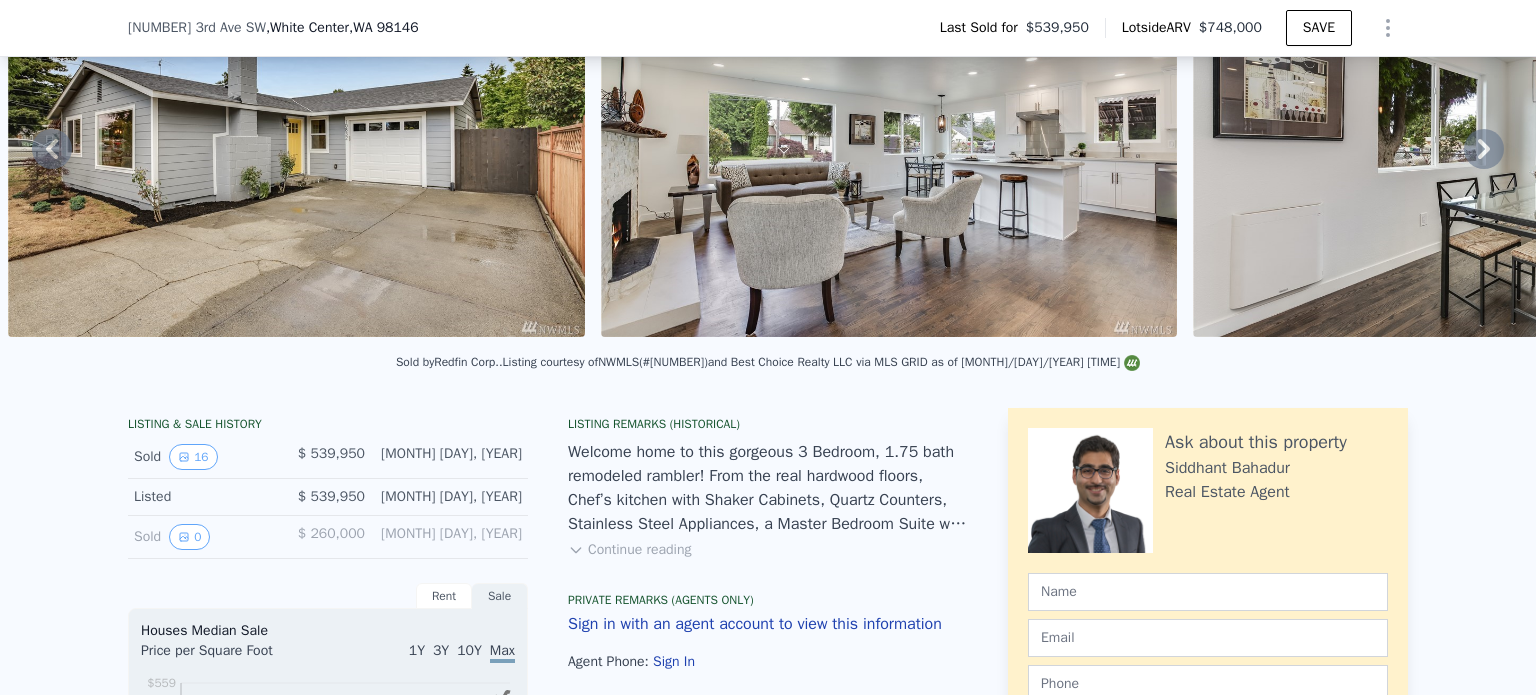 scroll, scrollTop: 160, scrollLeft: 0, axis: vertical 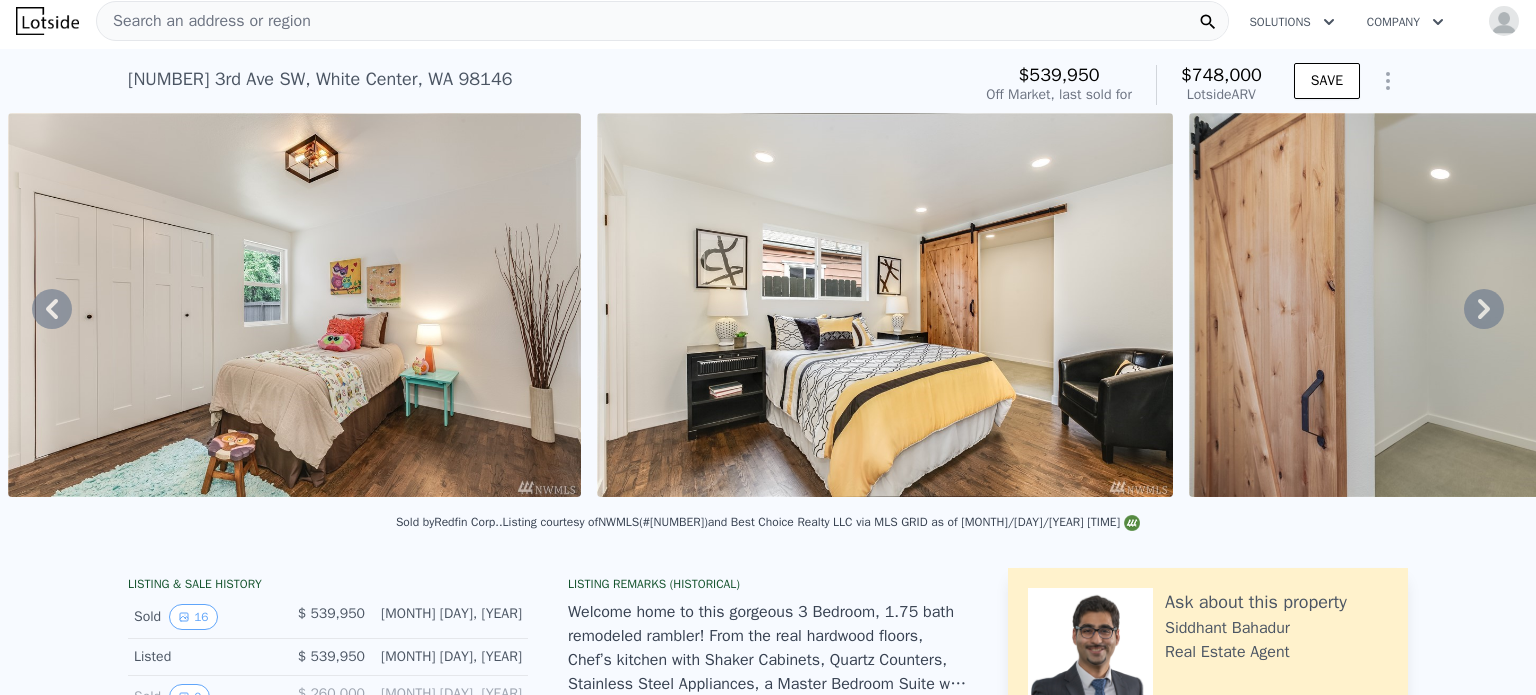 click on "Search an address or region" at bounding box center [662, 21] 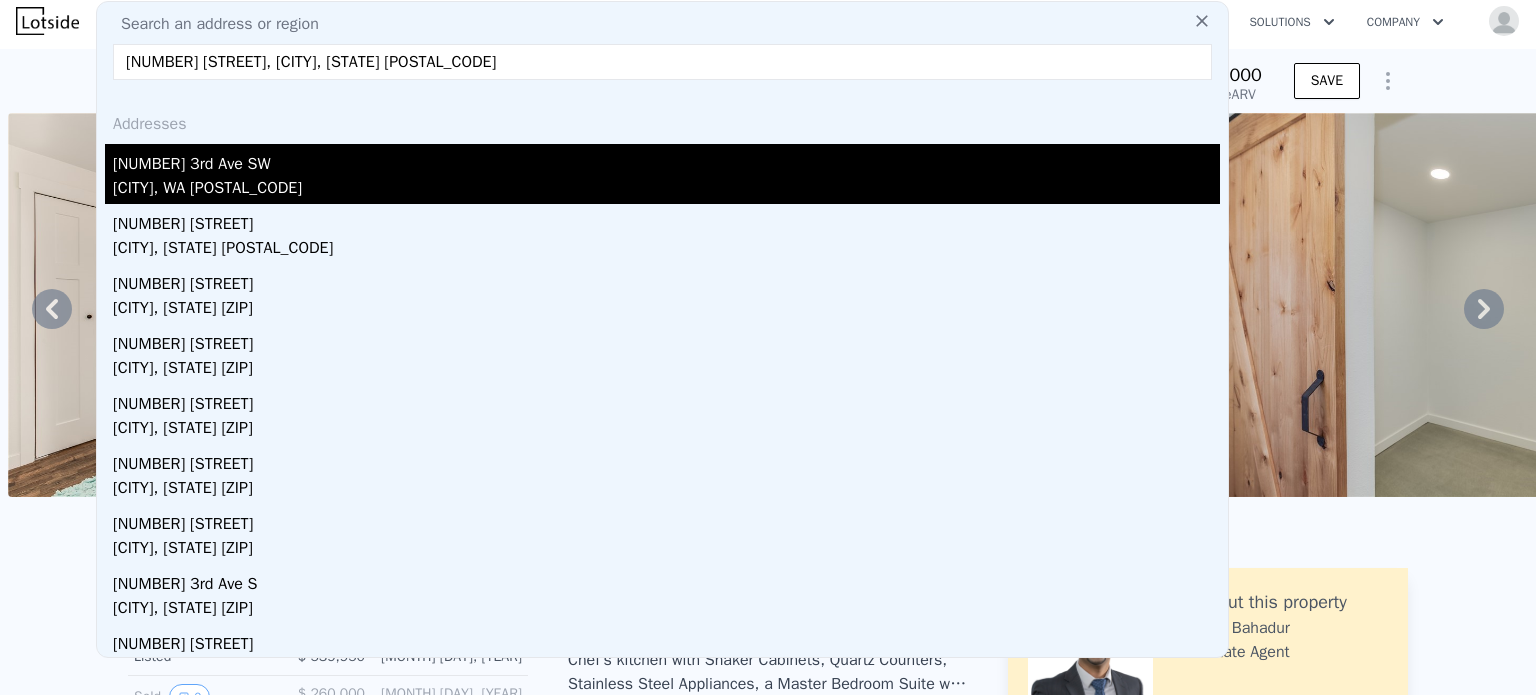 type on "[NUMBER] [STREET], [CITY], [STATE] [POSTAL_CODE]" 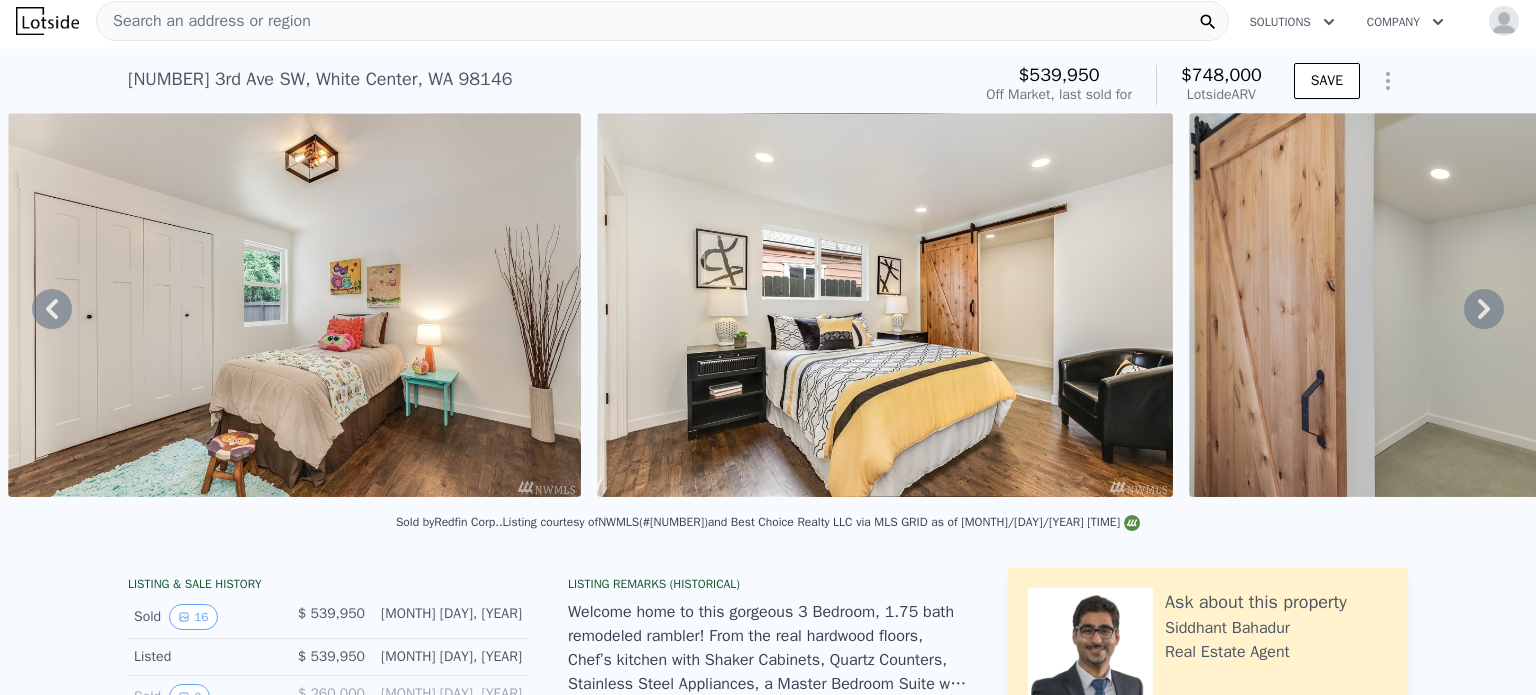 click on "Search an address or region" at bounding box center [662, 21] 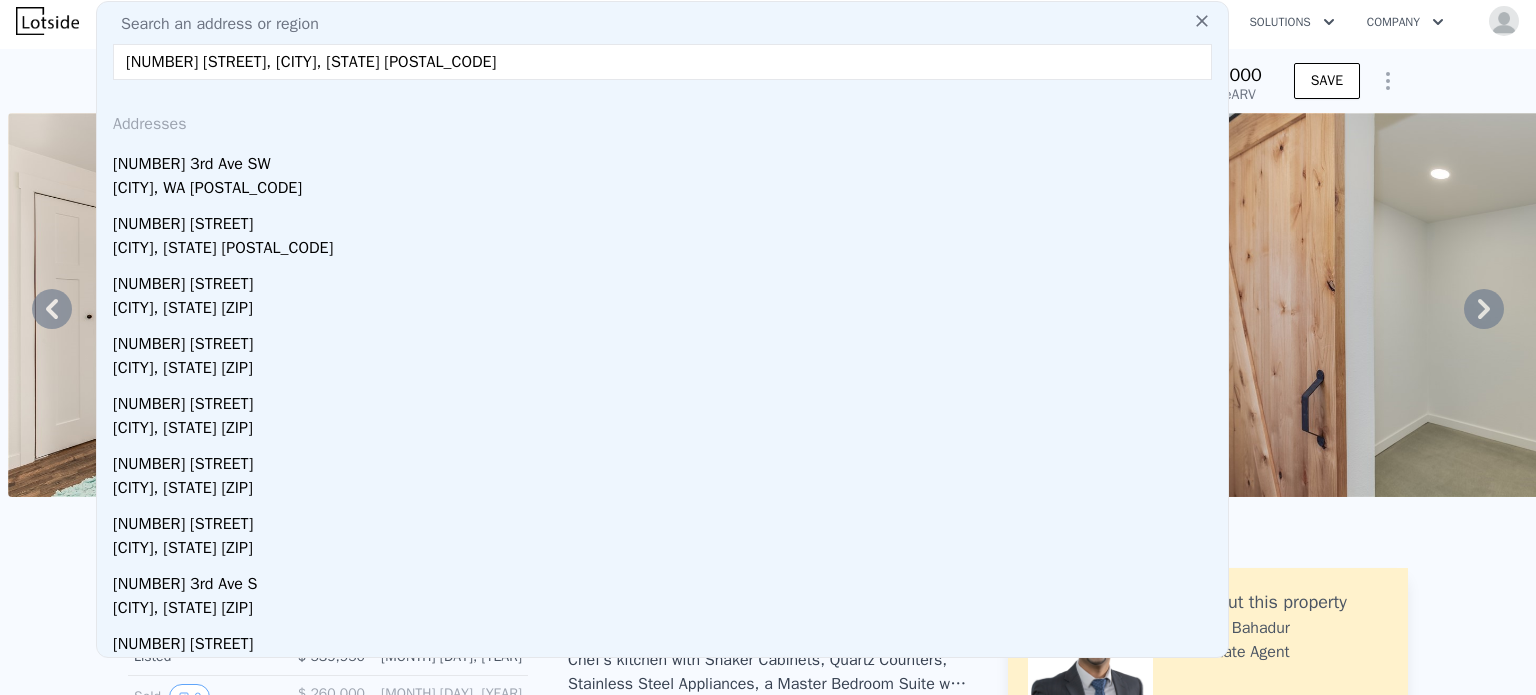 type on "[NUMBER] [STREET], [CITY], [STATE] [POSTAL_CODE]" 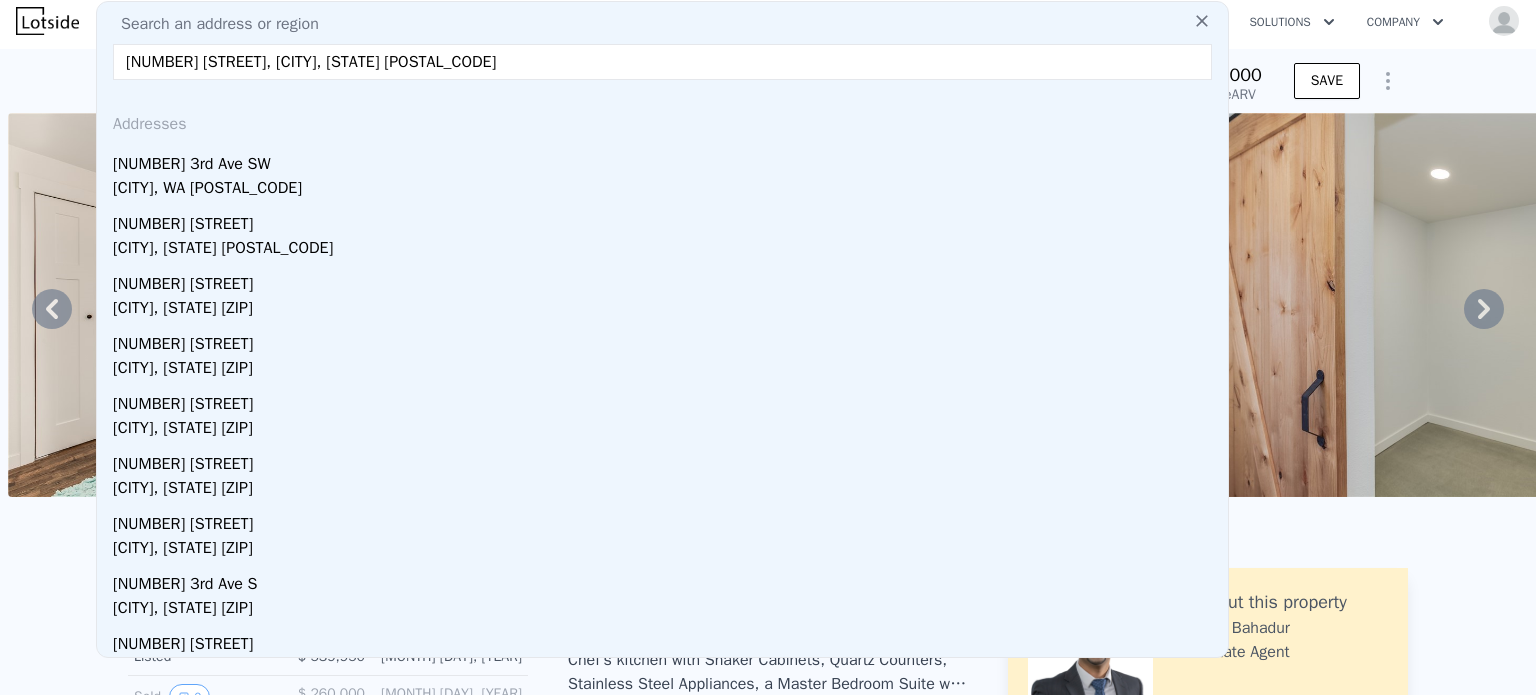 click on "[NUMBER] [STREET], [CITY], [STATE] [POSTAL_CODE]" at bounding box center [662, 62] 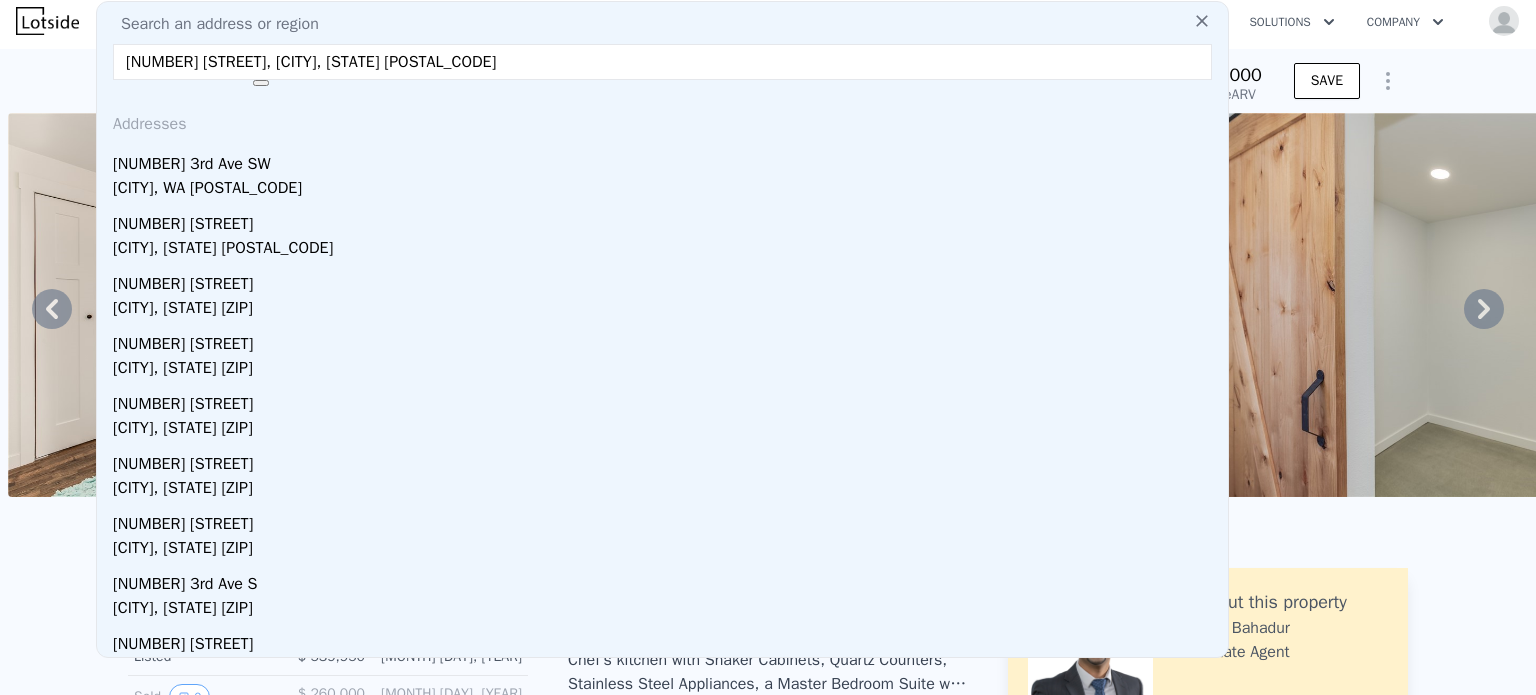 click on "[NUMBER] [STREET], [CITY], [STATE] [POSTAL_CODE]" at bounding box center (662, 62) 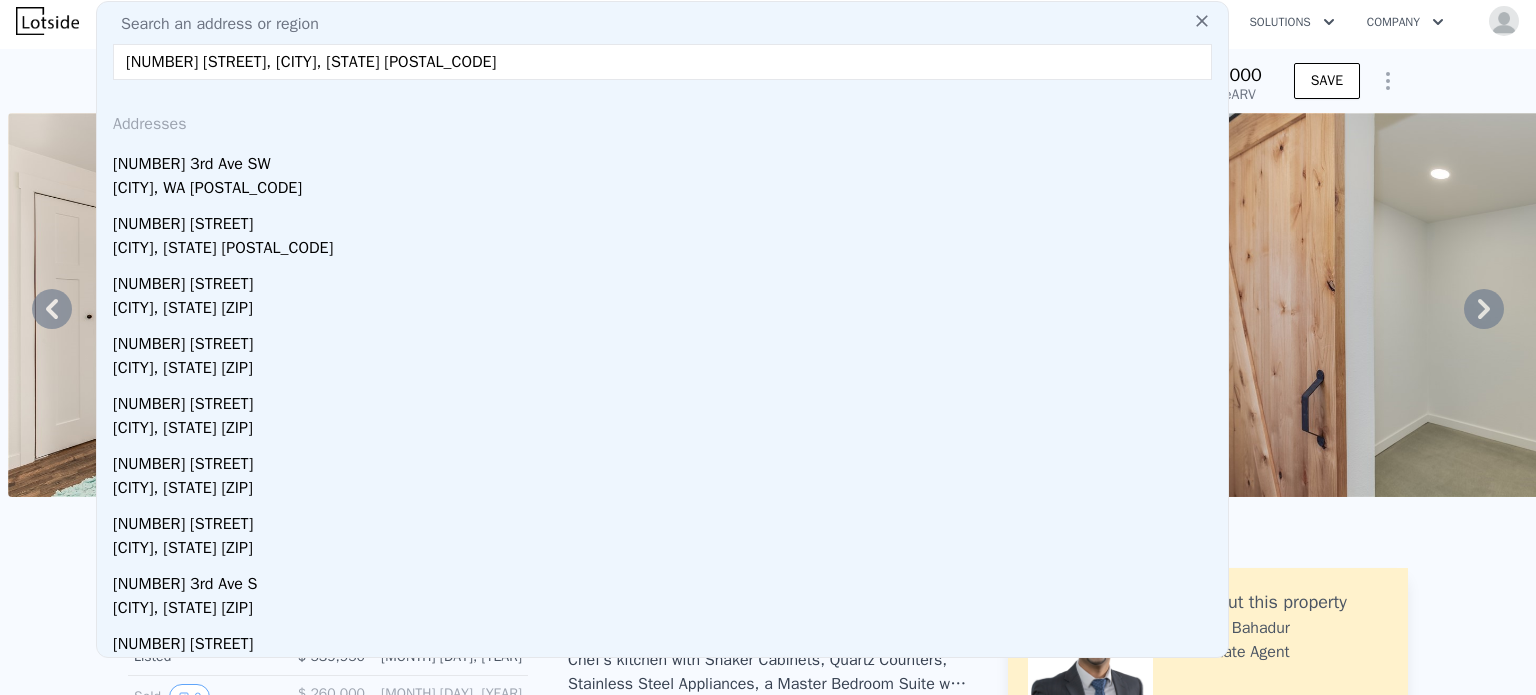 click on "[NUMBER] [STREET], [CITY], [STATE] [POSTAL_CODE]" at bounding box center [662, 62] 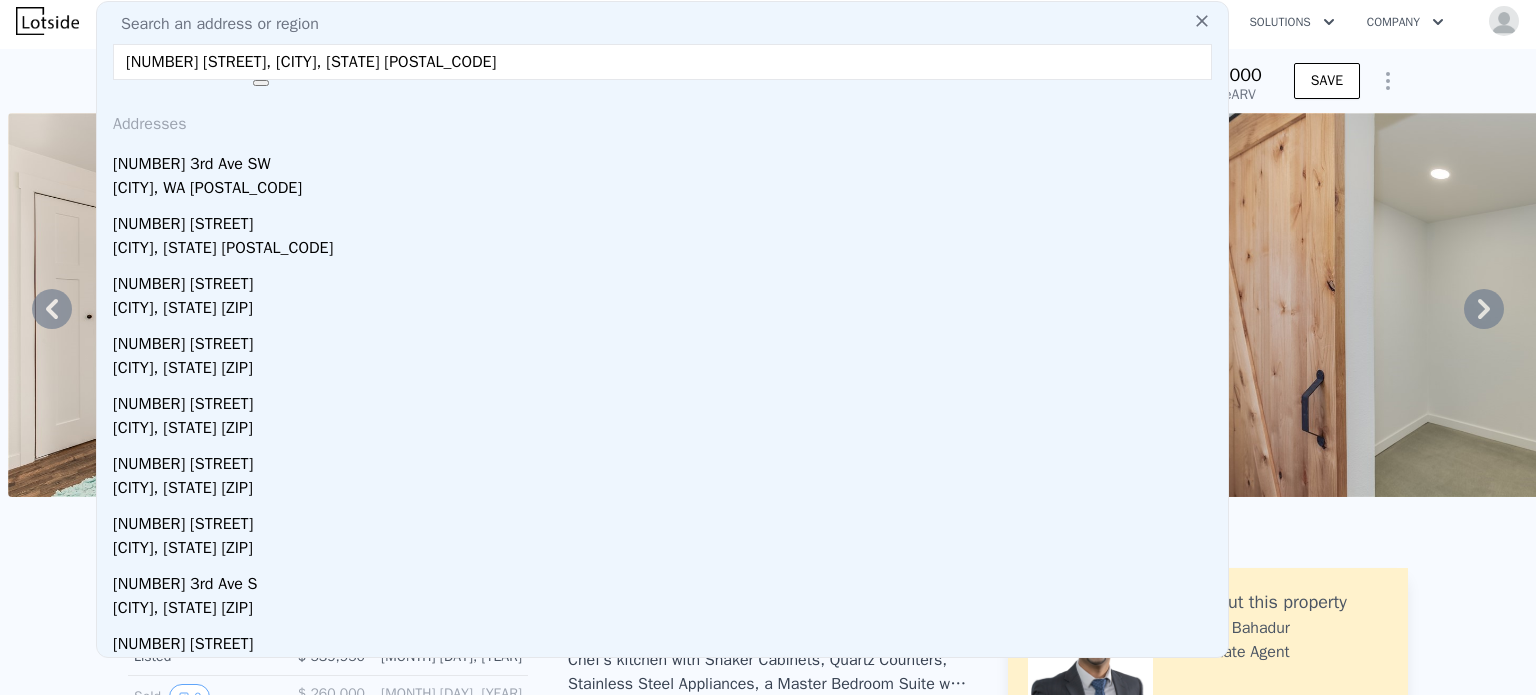 click on "[NUMBER] [STREET], [CITY], [STATE] [POSTAL_CODE]" at bounding box center [662, 62] 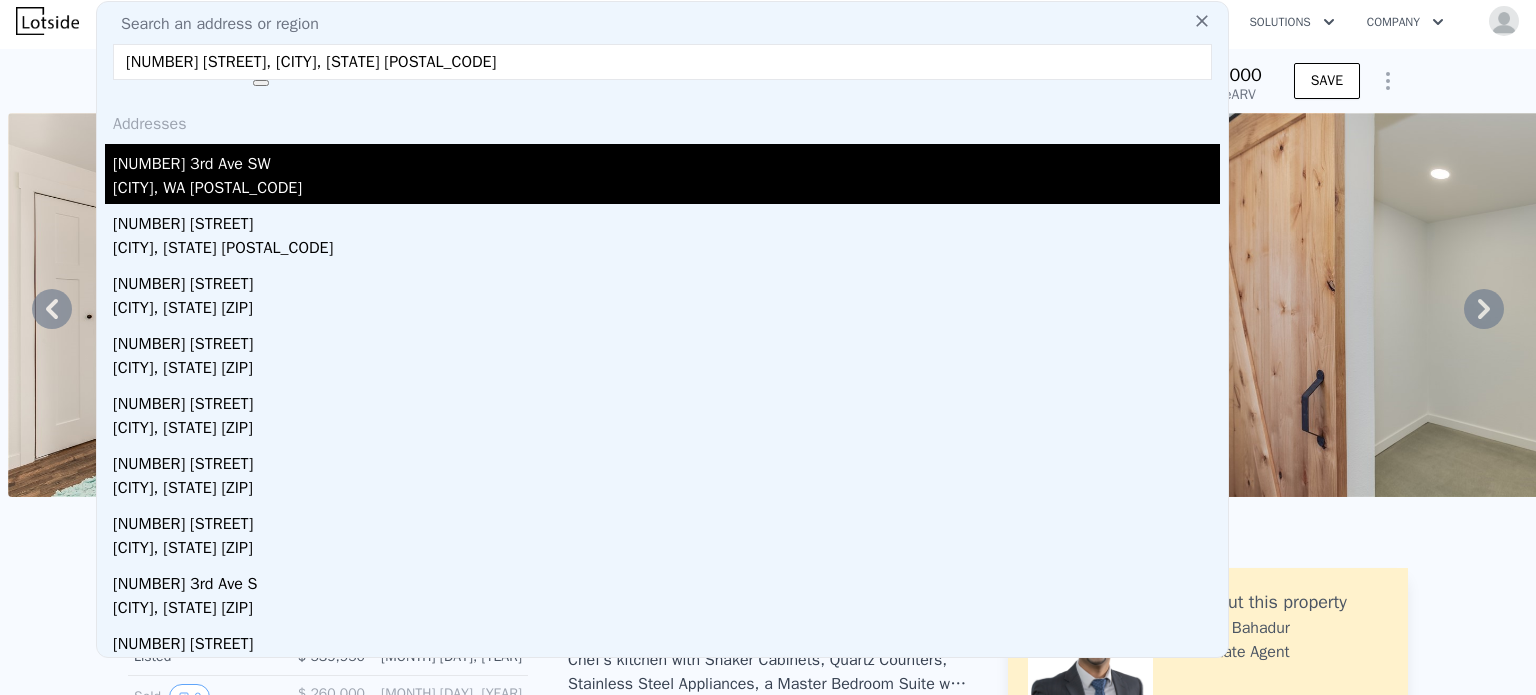 click on "[NUMBER] 3rd Ave SW" at bounding box center (666, 160) 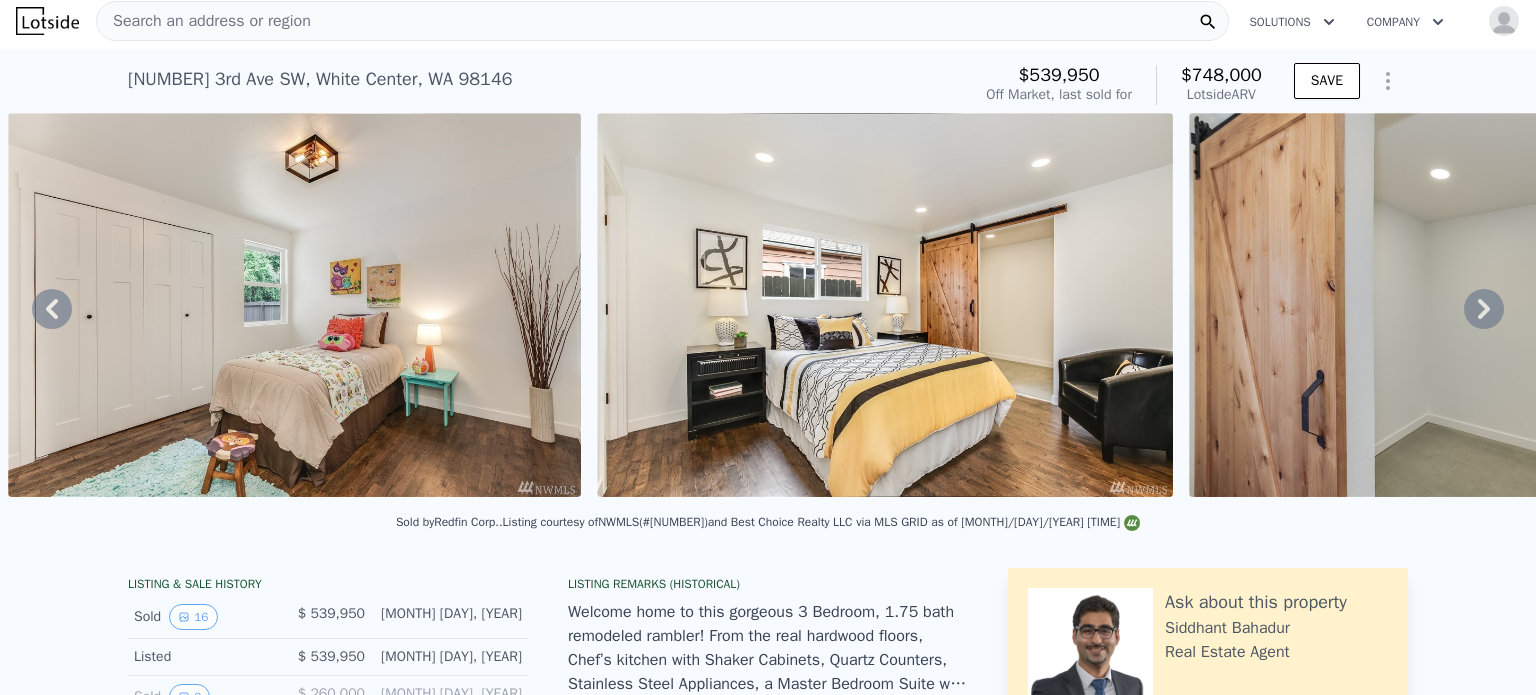 click at bounding box center (294, 305) 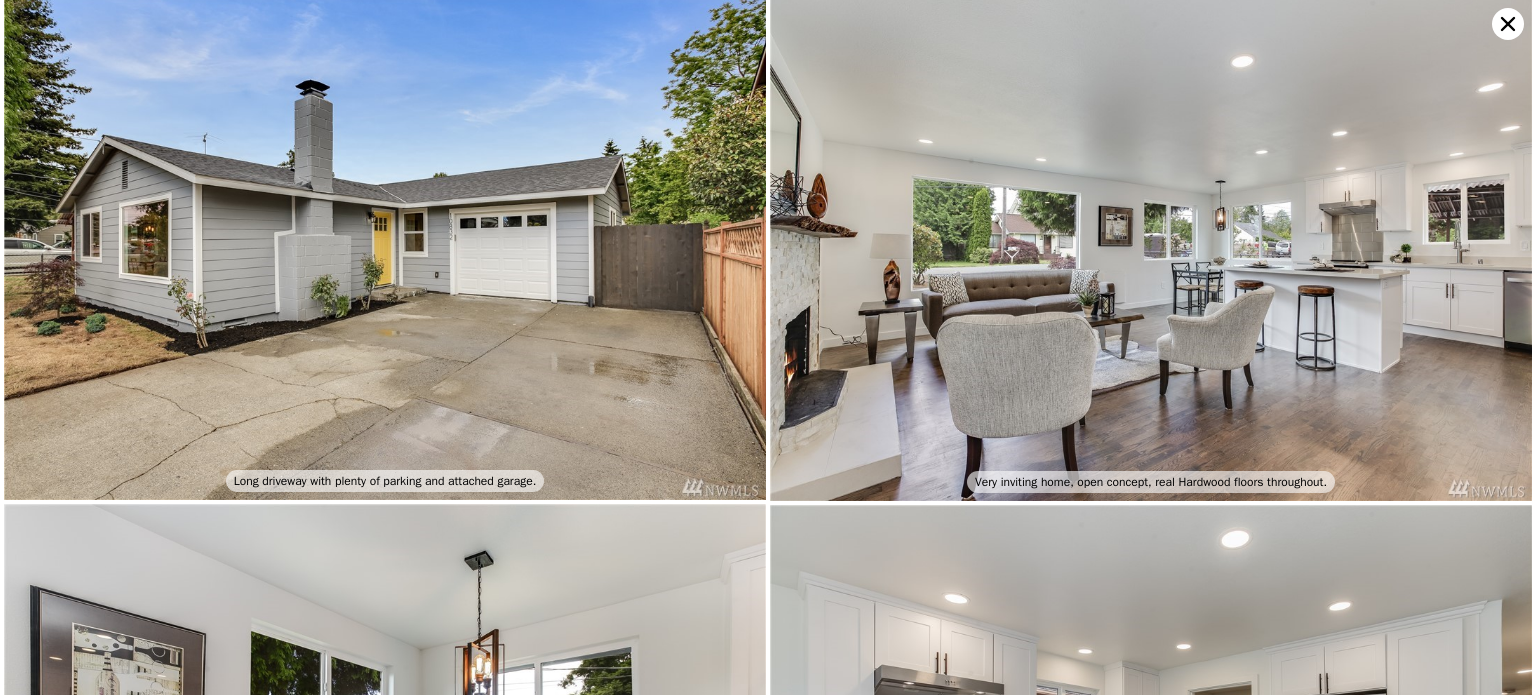 scroll, scrollTop: 0, scrollLeft: 0, axis: both 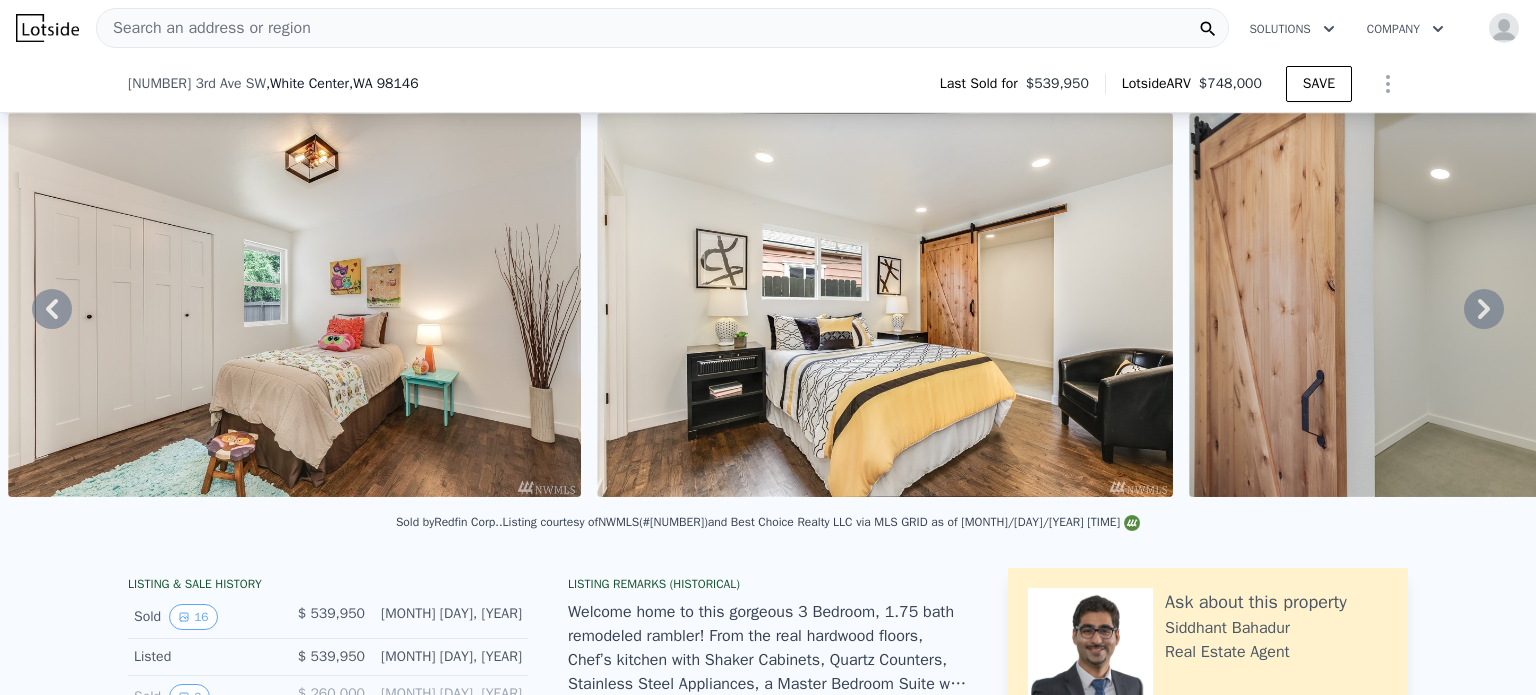 click on "Search an address or region" at bounding box center [204, 28] 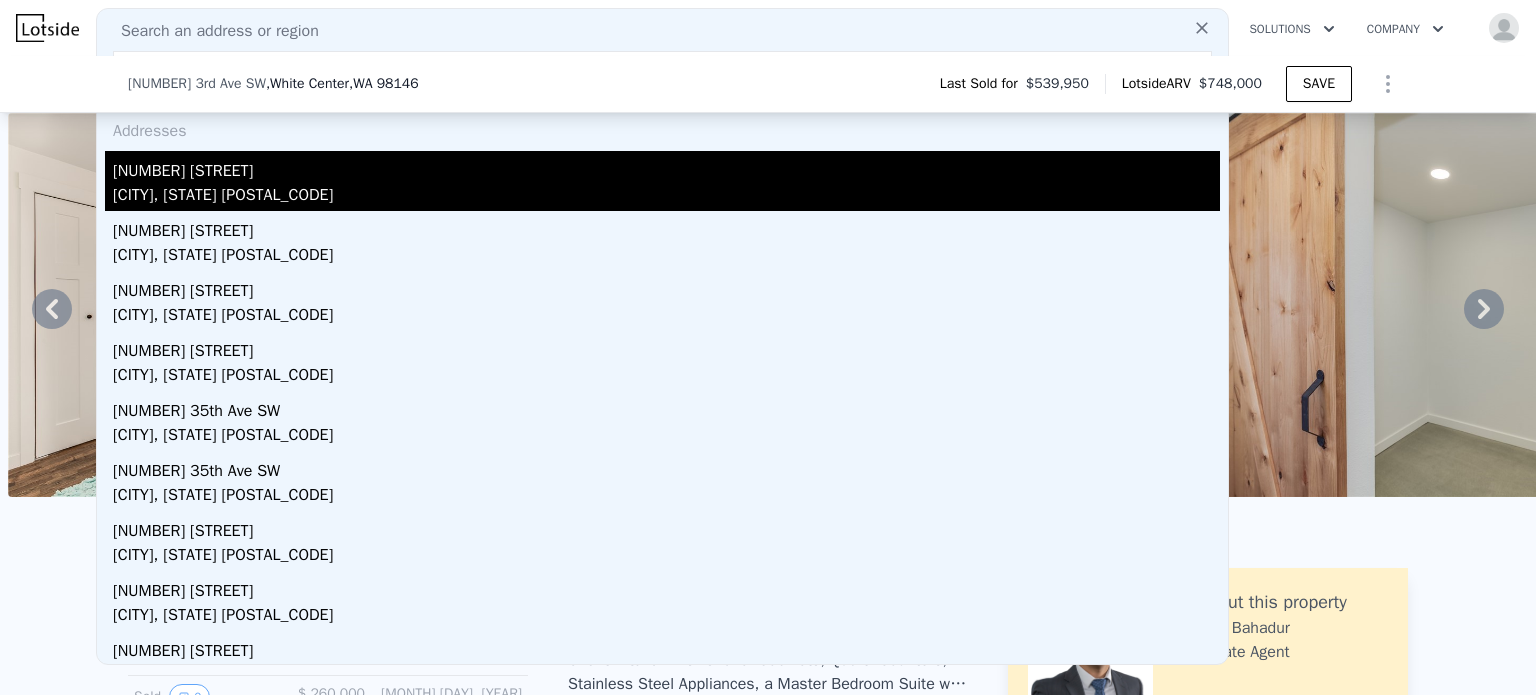 type on "[NUMBER] 35th Ave SW, [CITY], WA [POSTAL_CODE]" 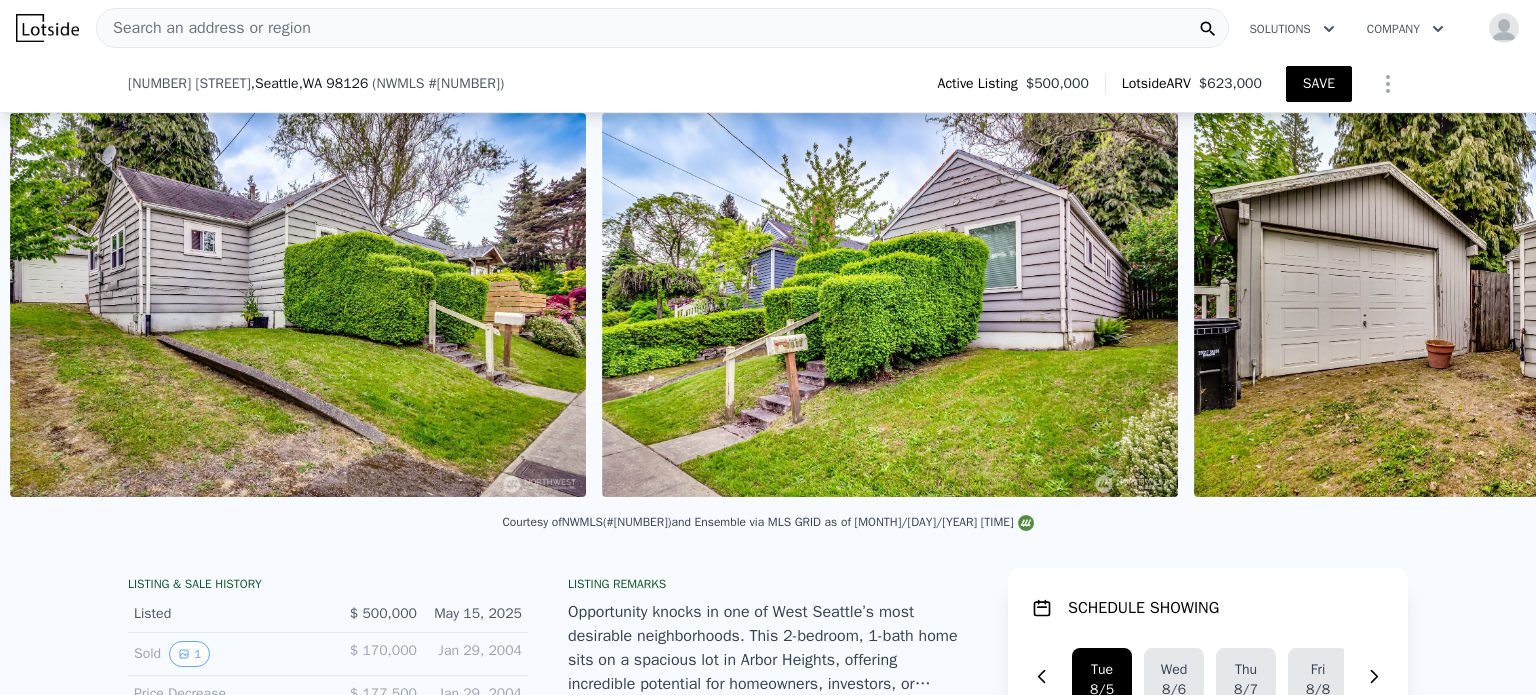 scroll, scrollTop: 0, scrollLeft: 7860, axis: horizontal 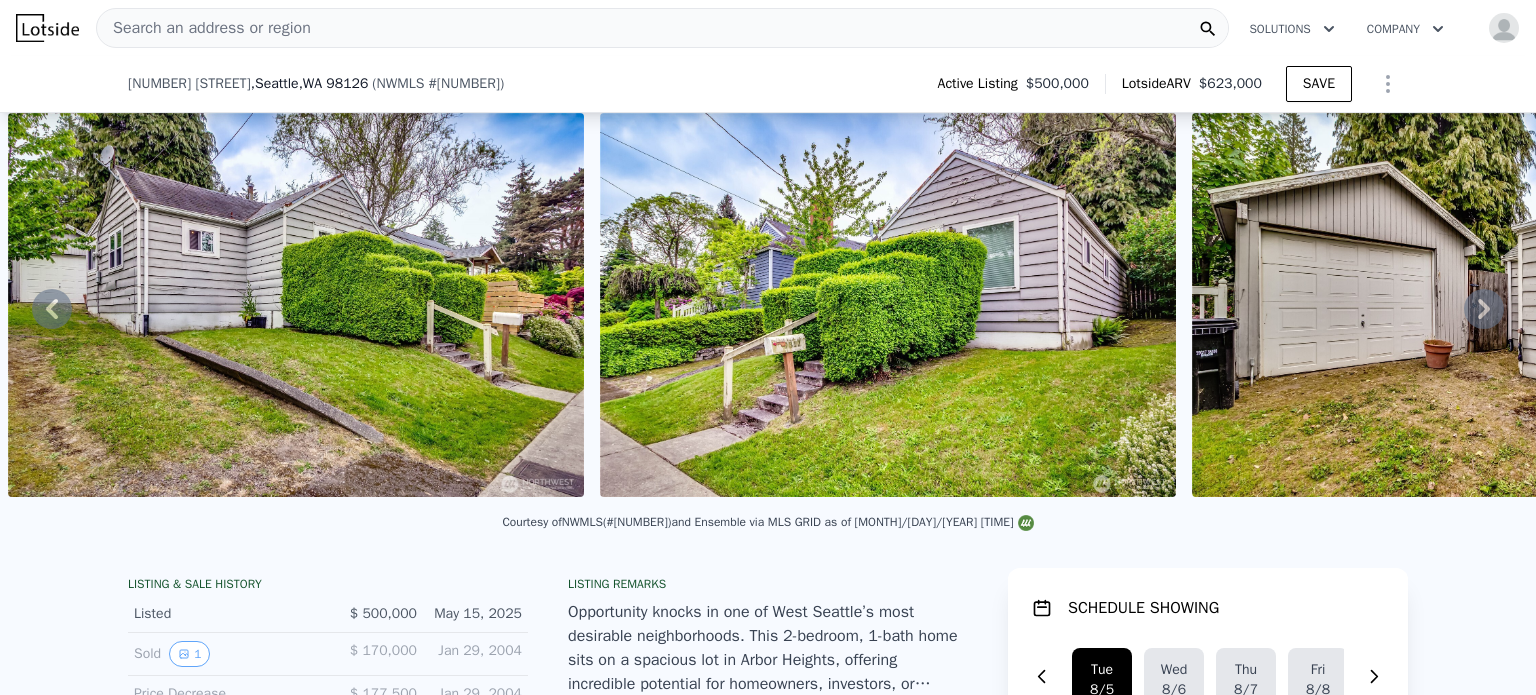click on "Search an address or region" at bounding box center (662, 28) 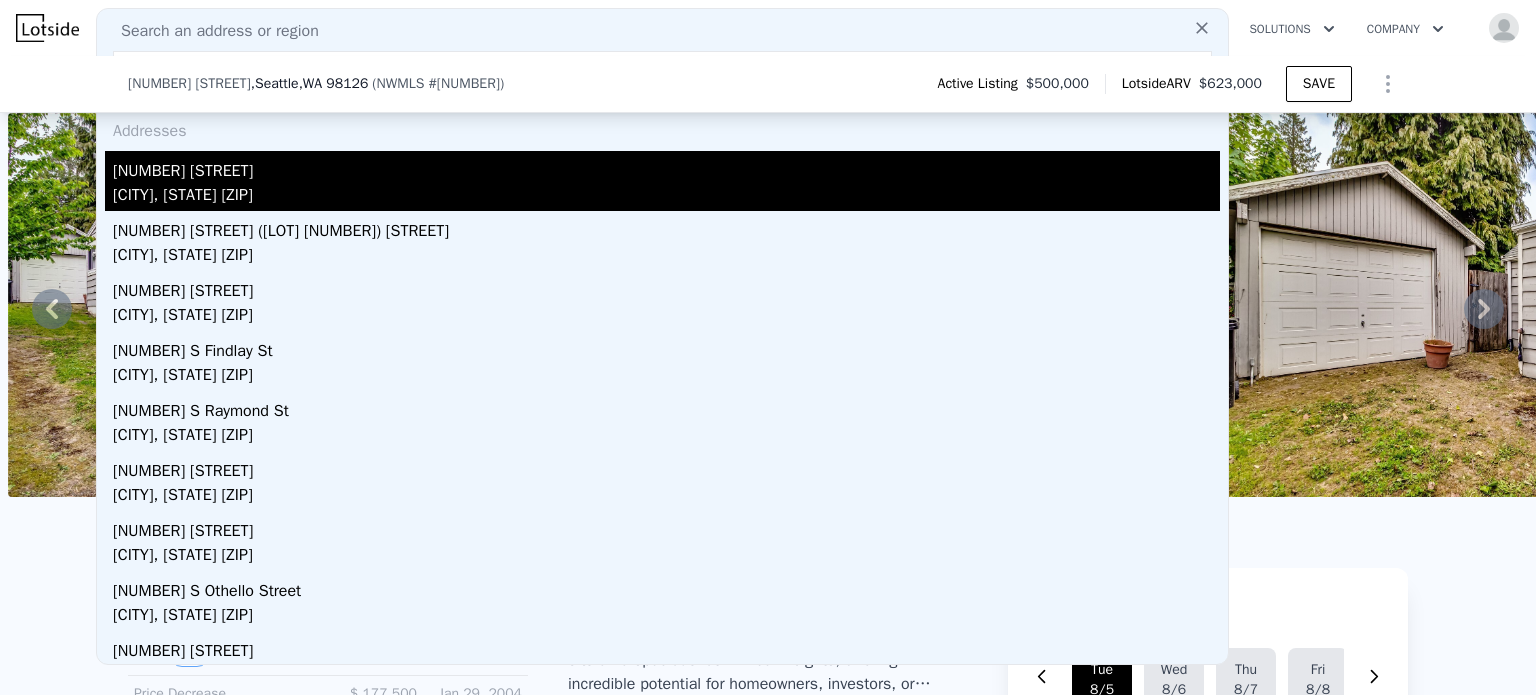 type on "[NUMBER] [STREET], [CITY], [STATE] [POSTAL_CODE]" 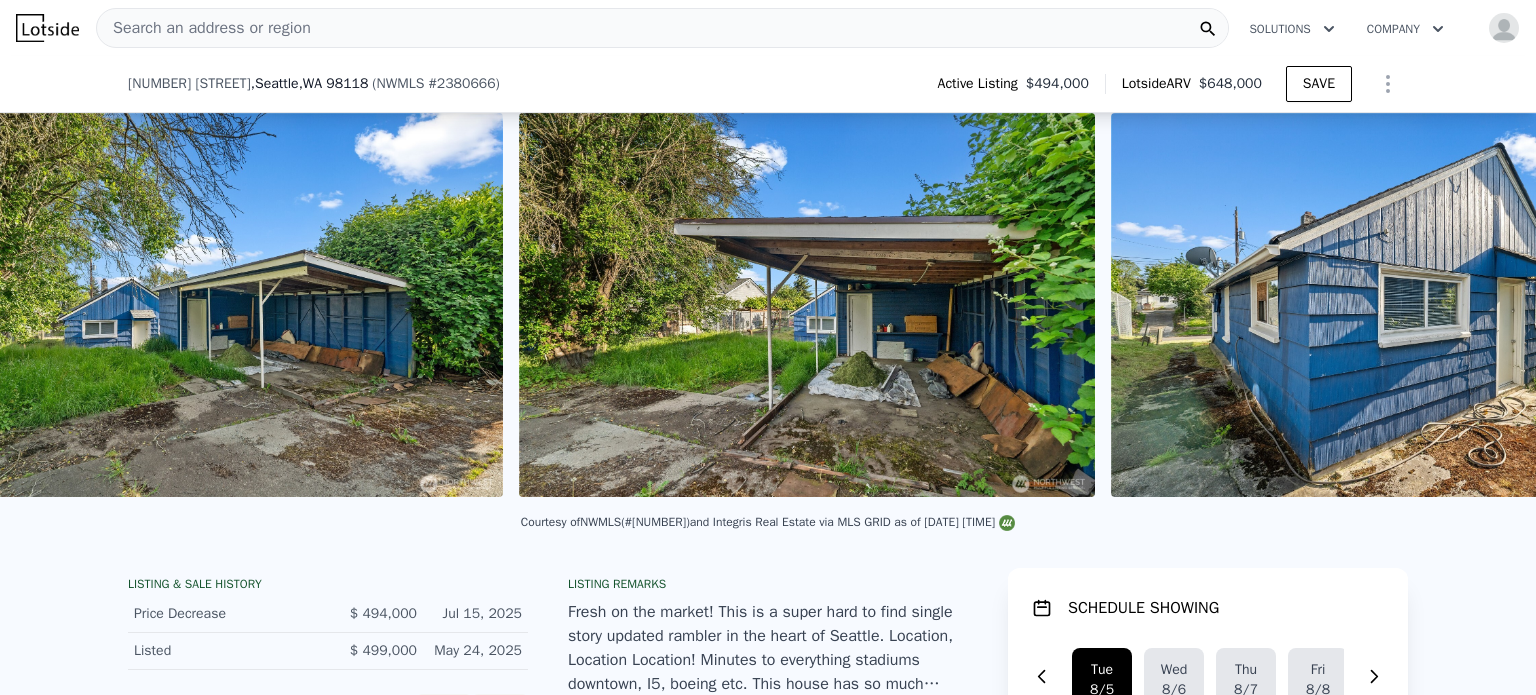 scroll, scrollTop: 0, scrollLeft: 7779, axis: horizontal 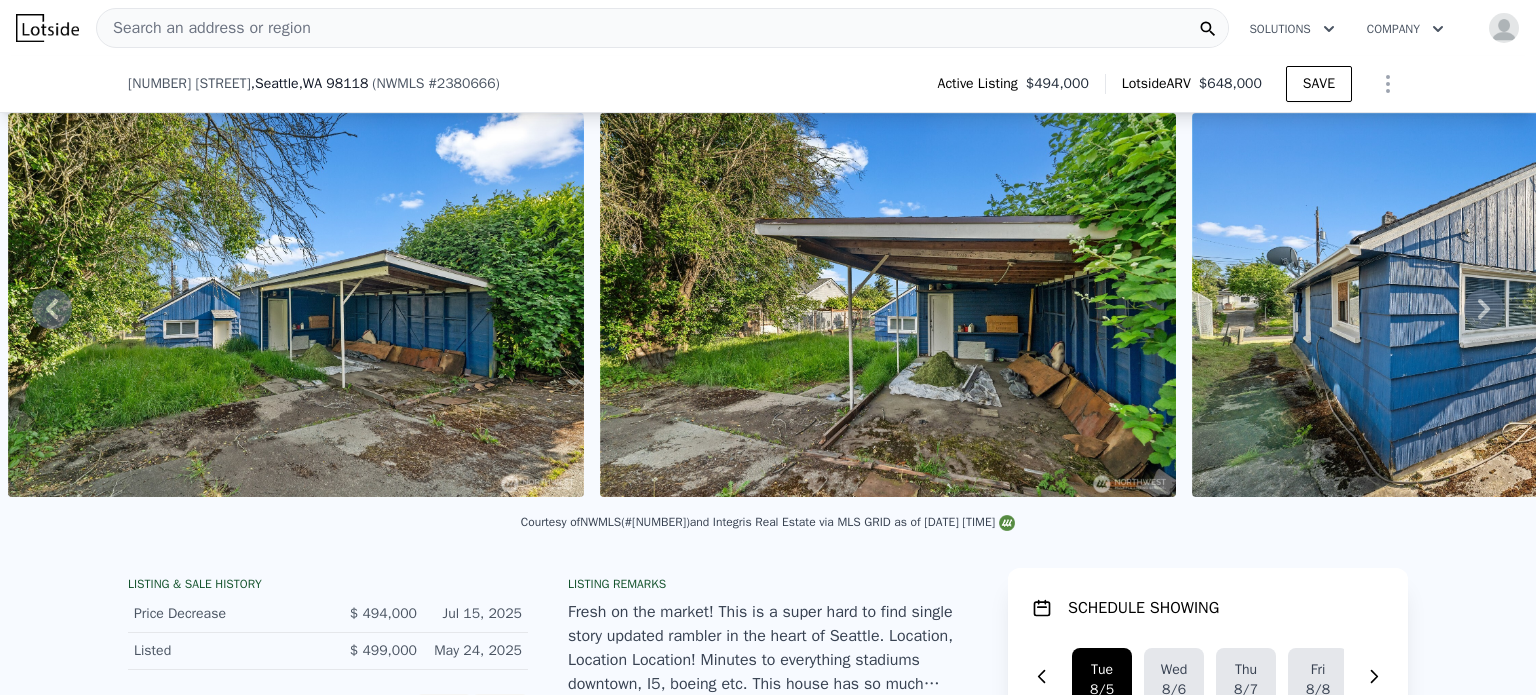 click on "Search an address or region" at bounding box center [204, 28] 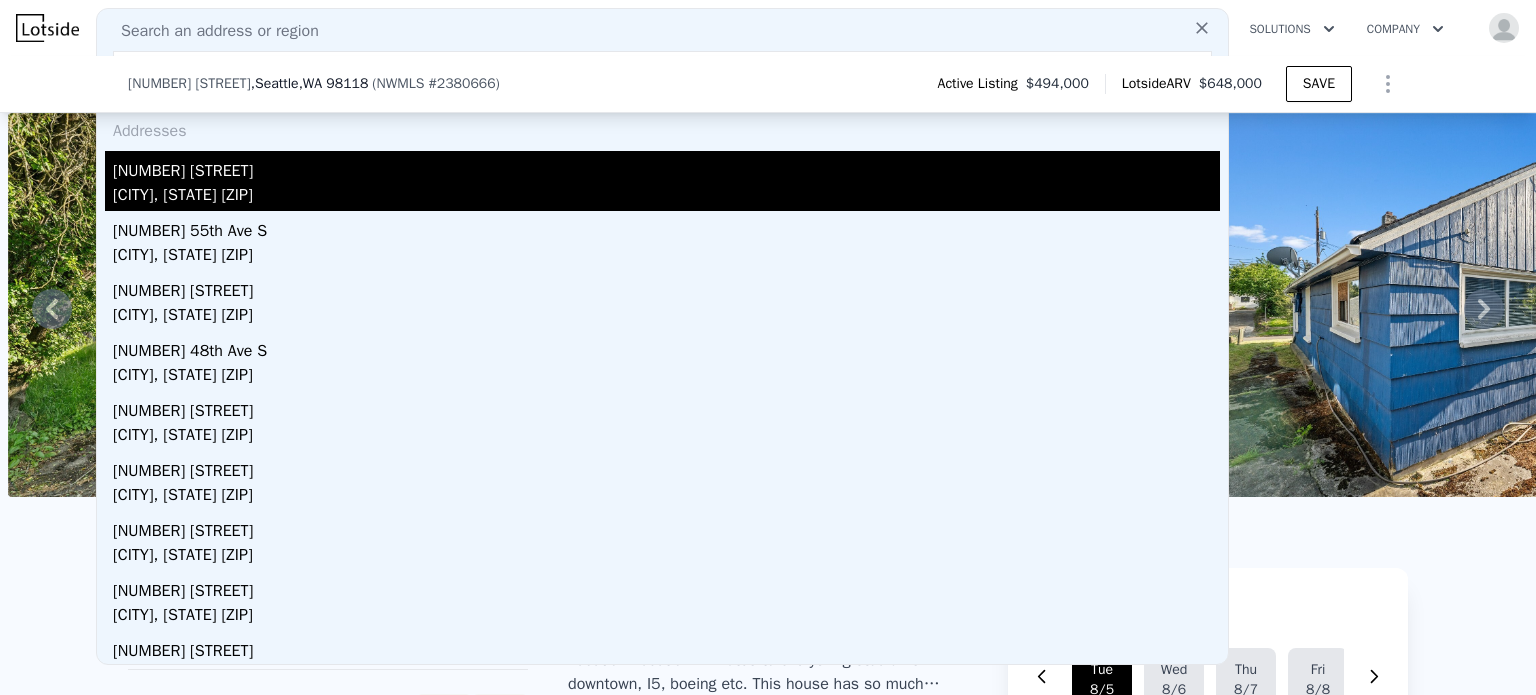 type on "[NUMBER] [STREET], [CITY], [STATE] [ZIP]" 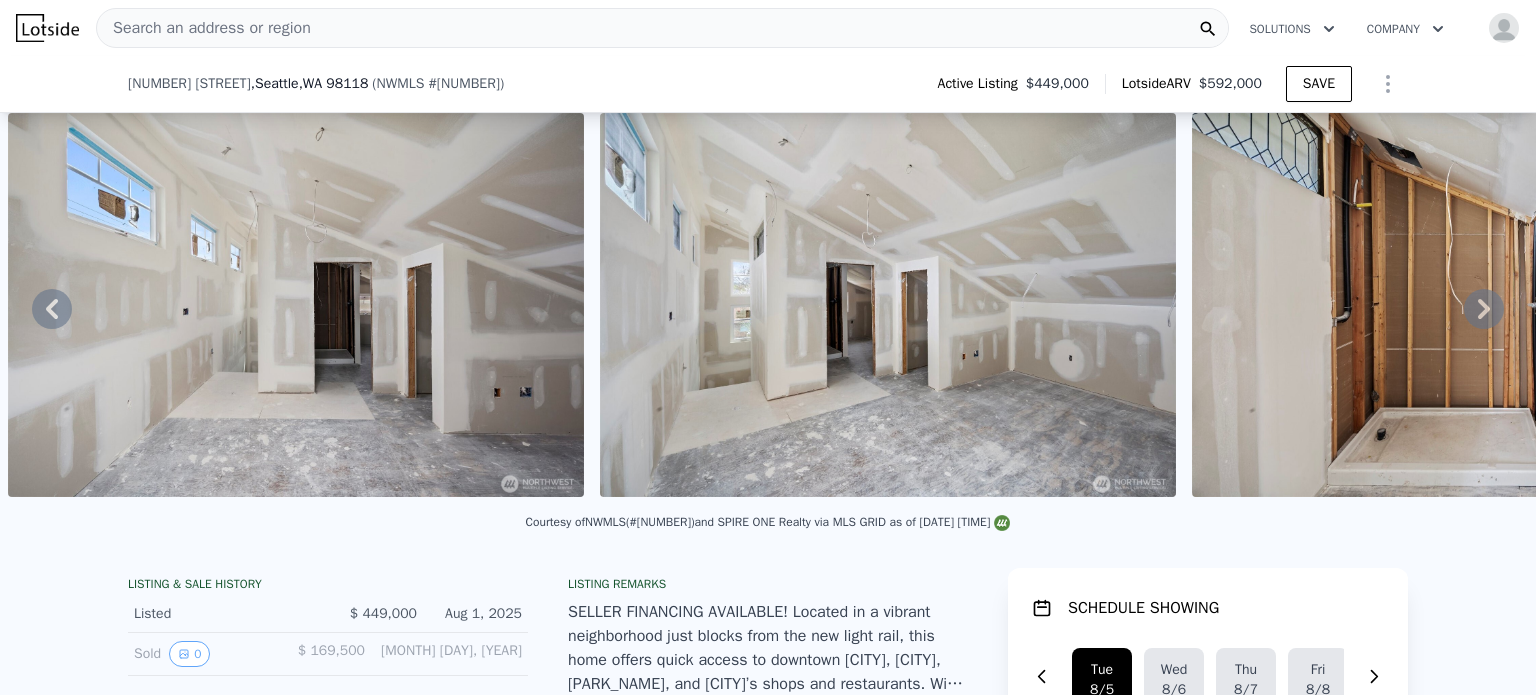 click on "Search an address or region" at bounding box center (662, 28) 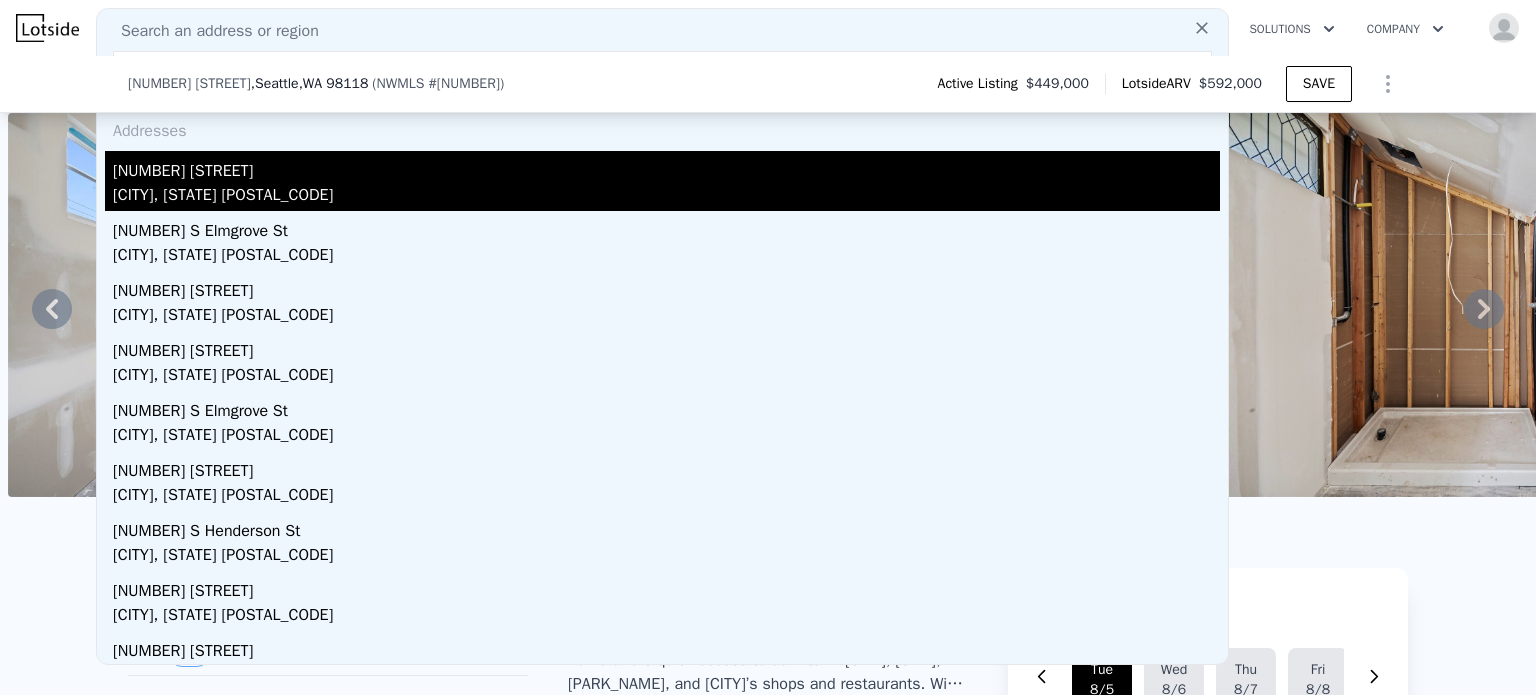 type on "[NUMBER] [STREET], [CITY], [STATE] [ZIP]" 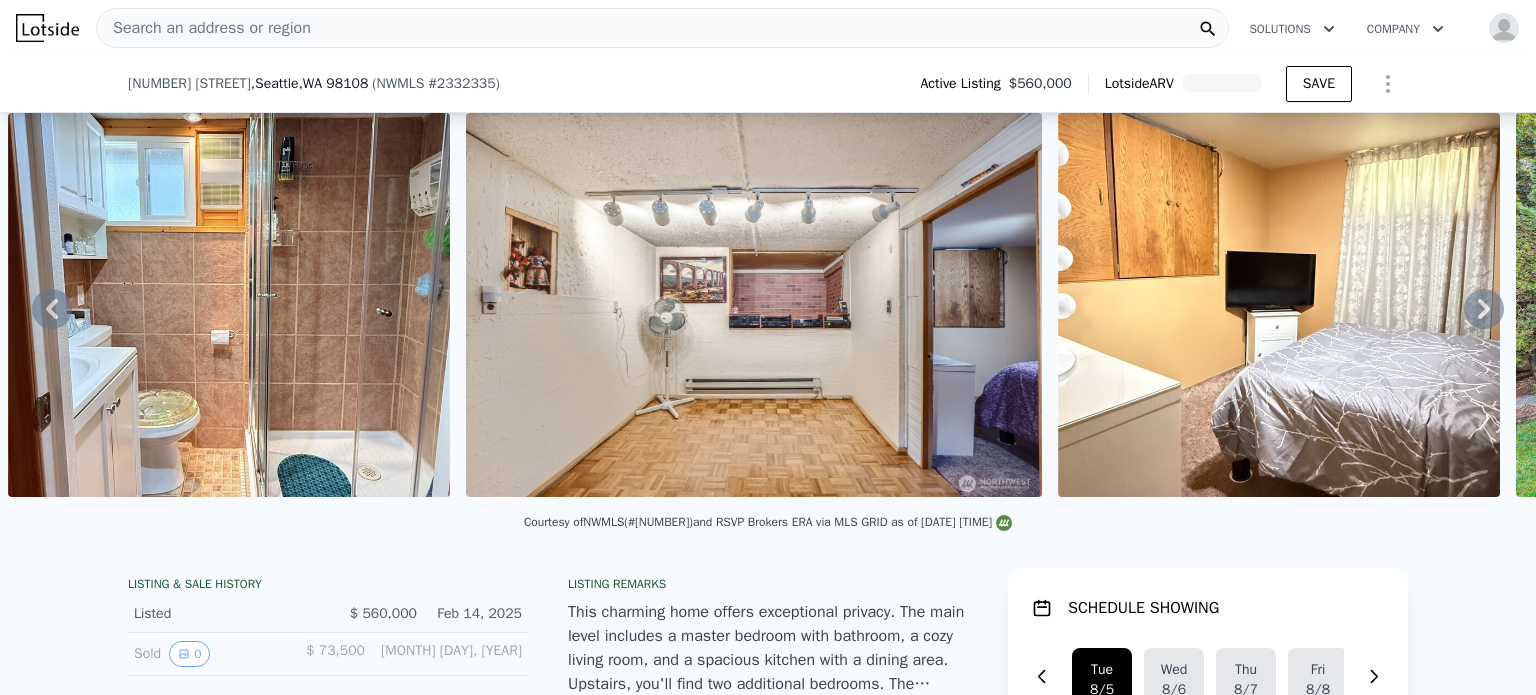 click at bounding box center (754, 305) 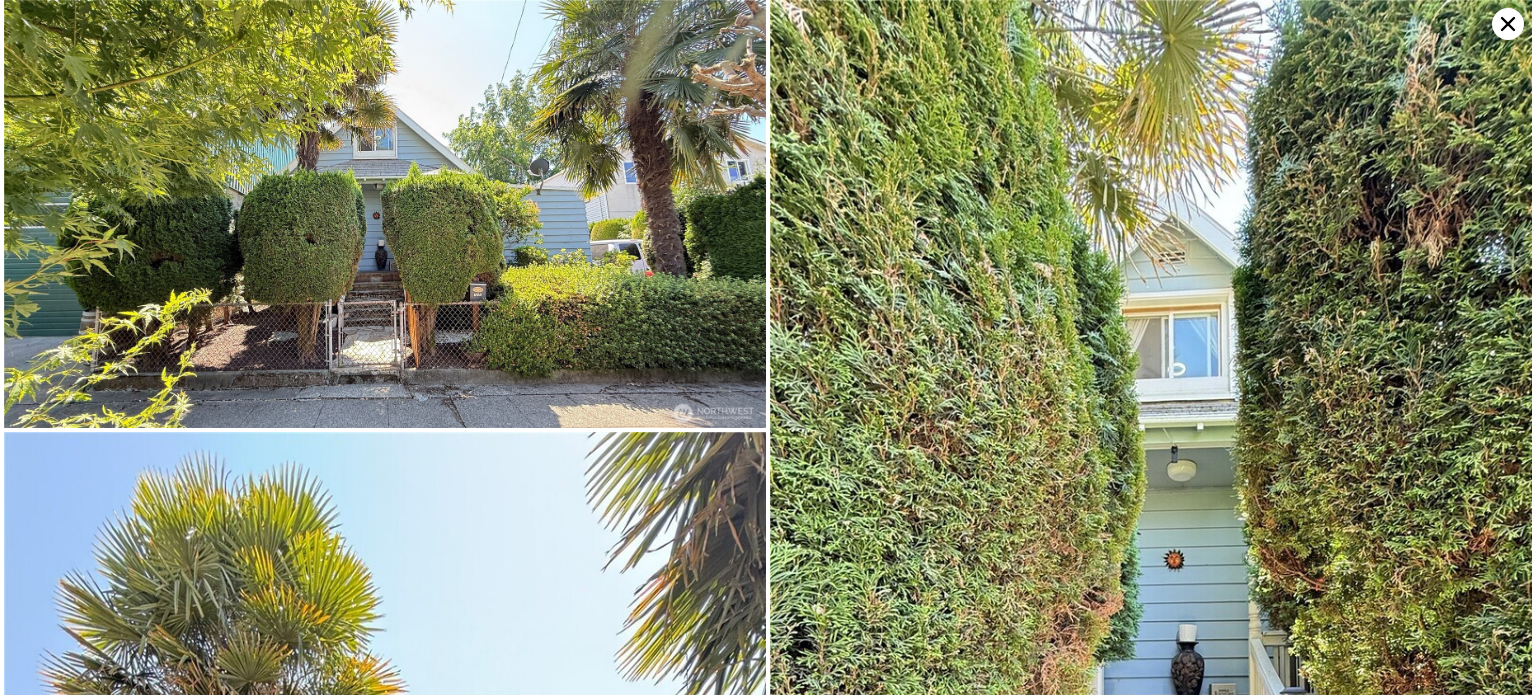 scroll, scrollTop: 9844, scrollLeft: 0, axis: vertical 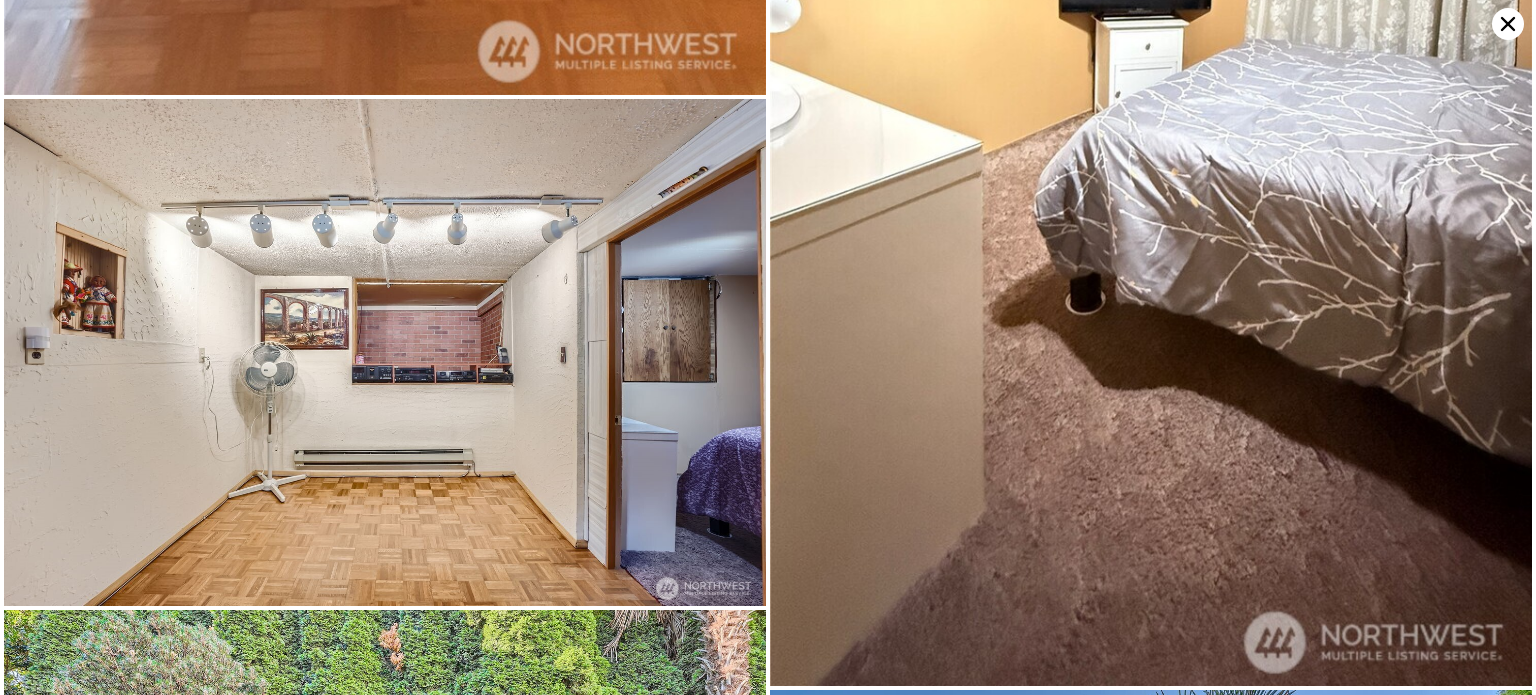 click 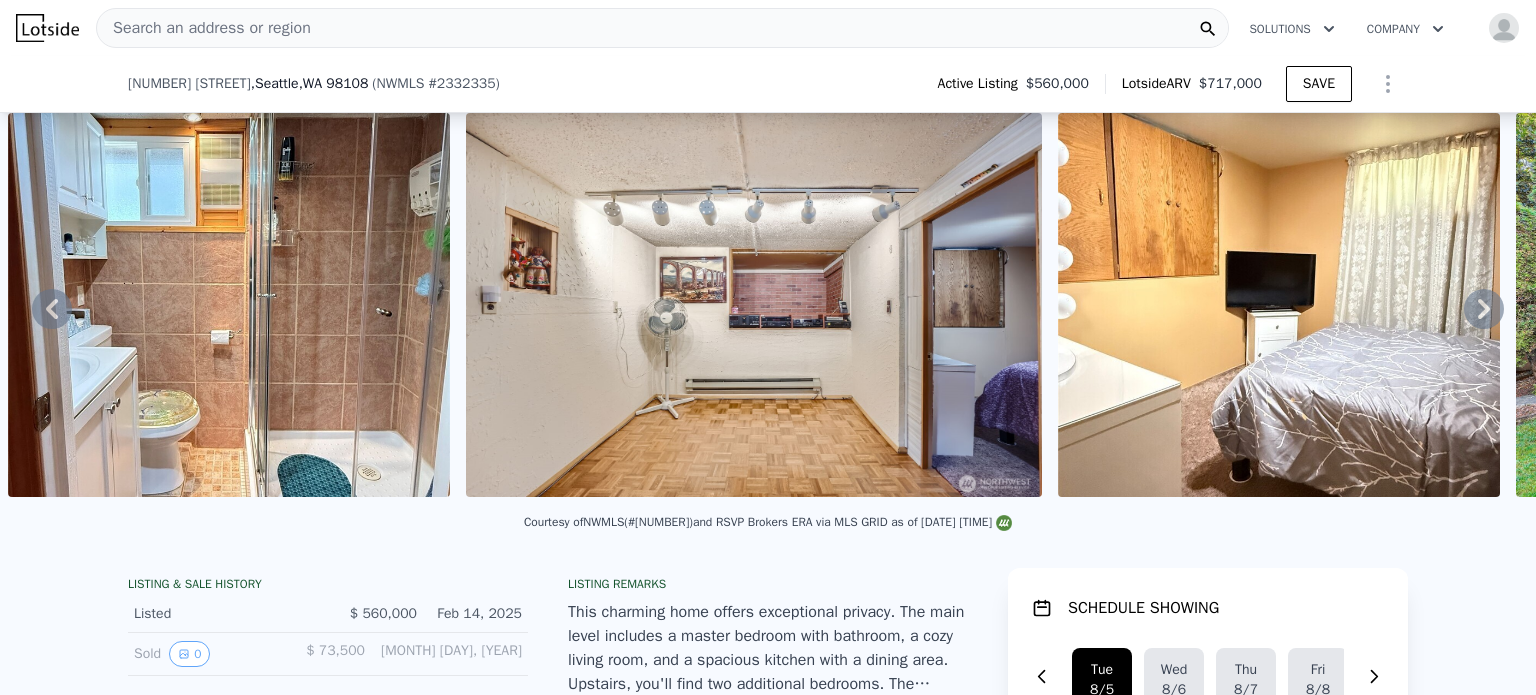 click on "Search an address or region" at bounding box center [204, 28] 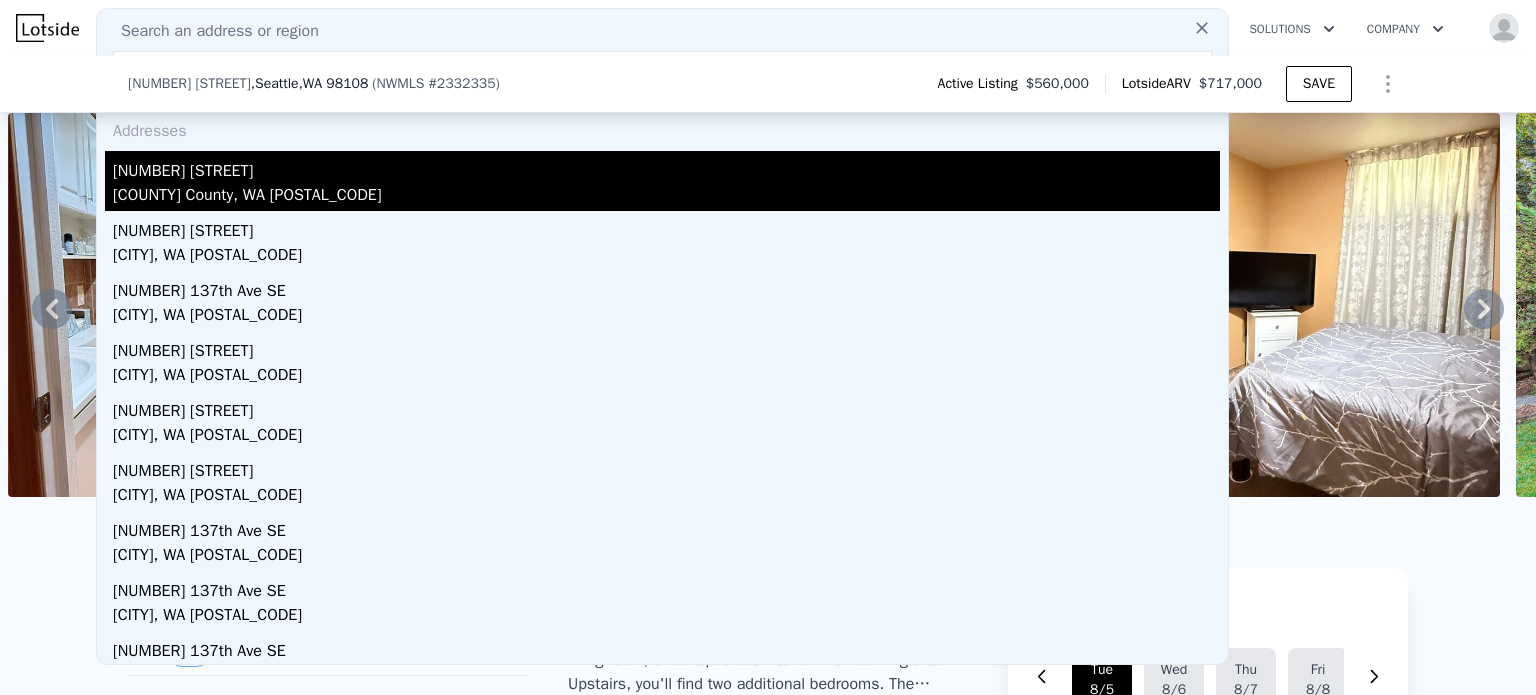 type on "[NUMBER] 137th Avenue SE, [CITY], WA [POSTAL_CODE]" 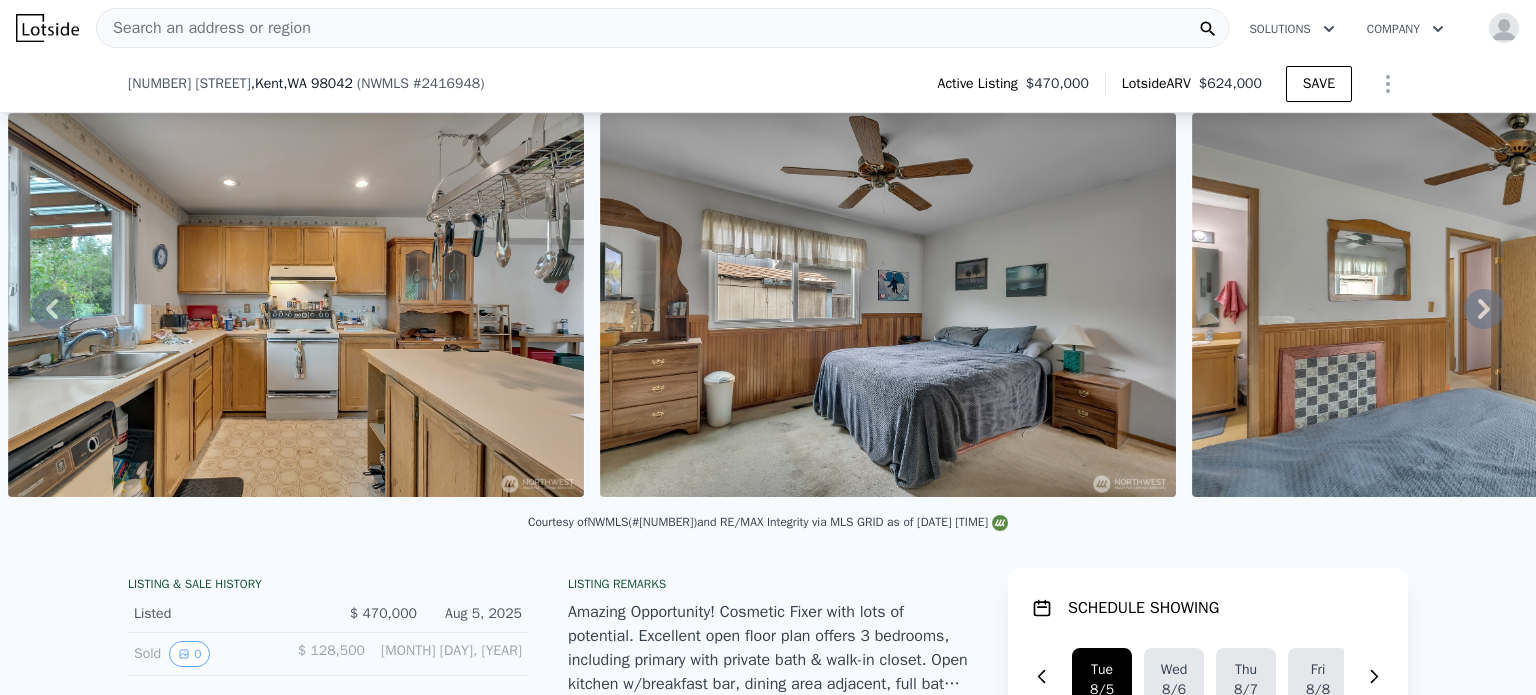 click on "Search an address or region" at bounding box center (204, 28) 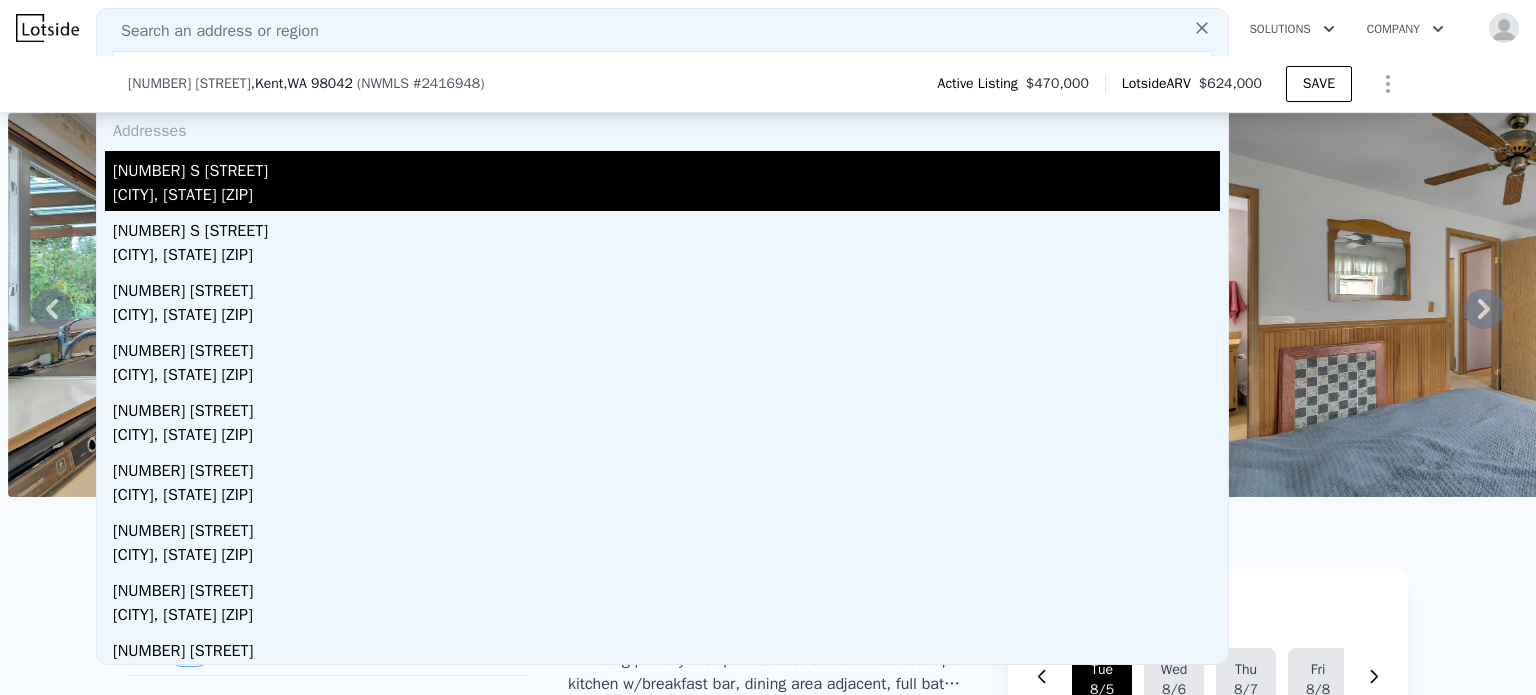 type on "[NUMBER] S [NUMBER]th Place, [CITY], WA [POSTAL_CODE]" 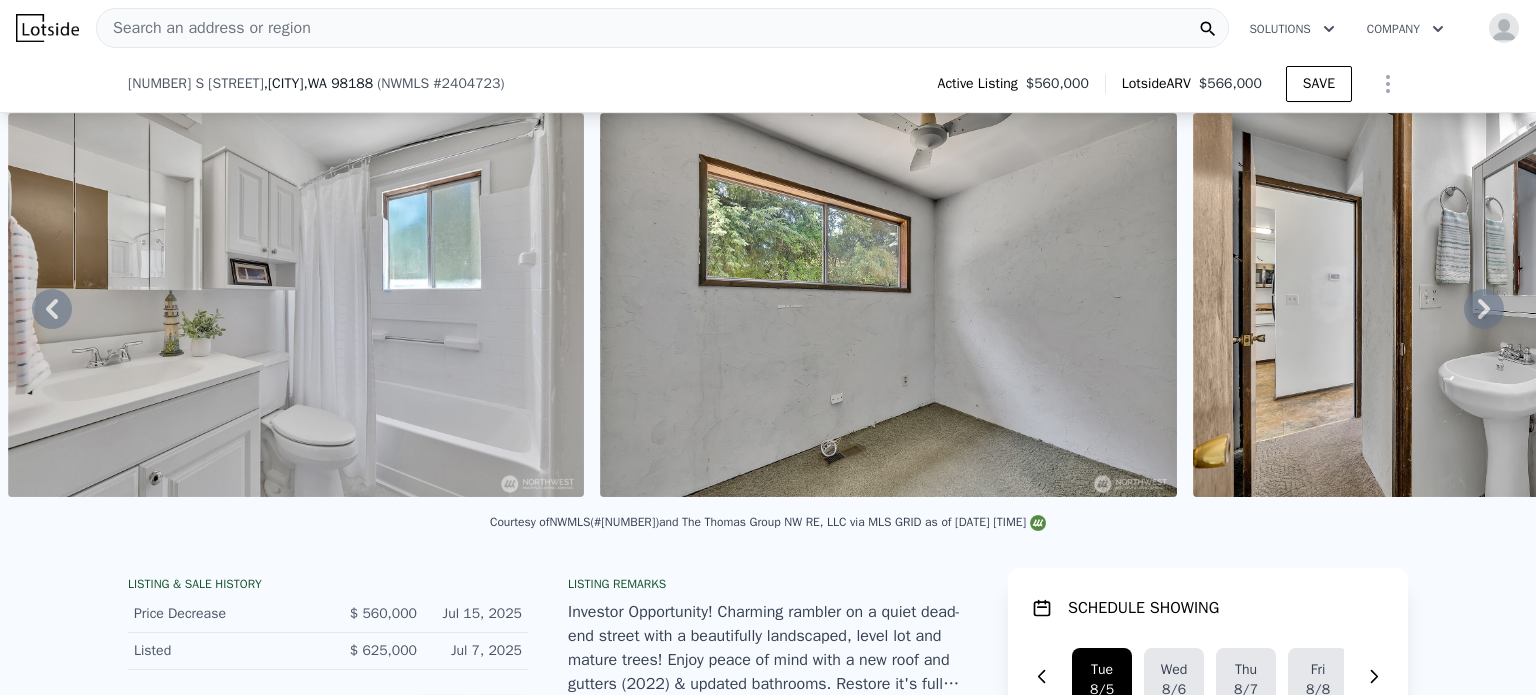 click on "Search an address or region" at bounding box center (662, 28) 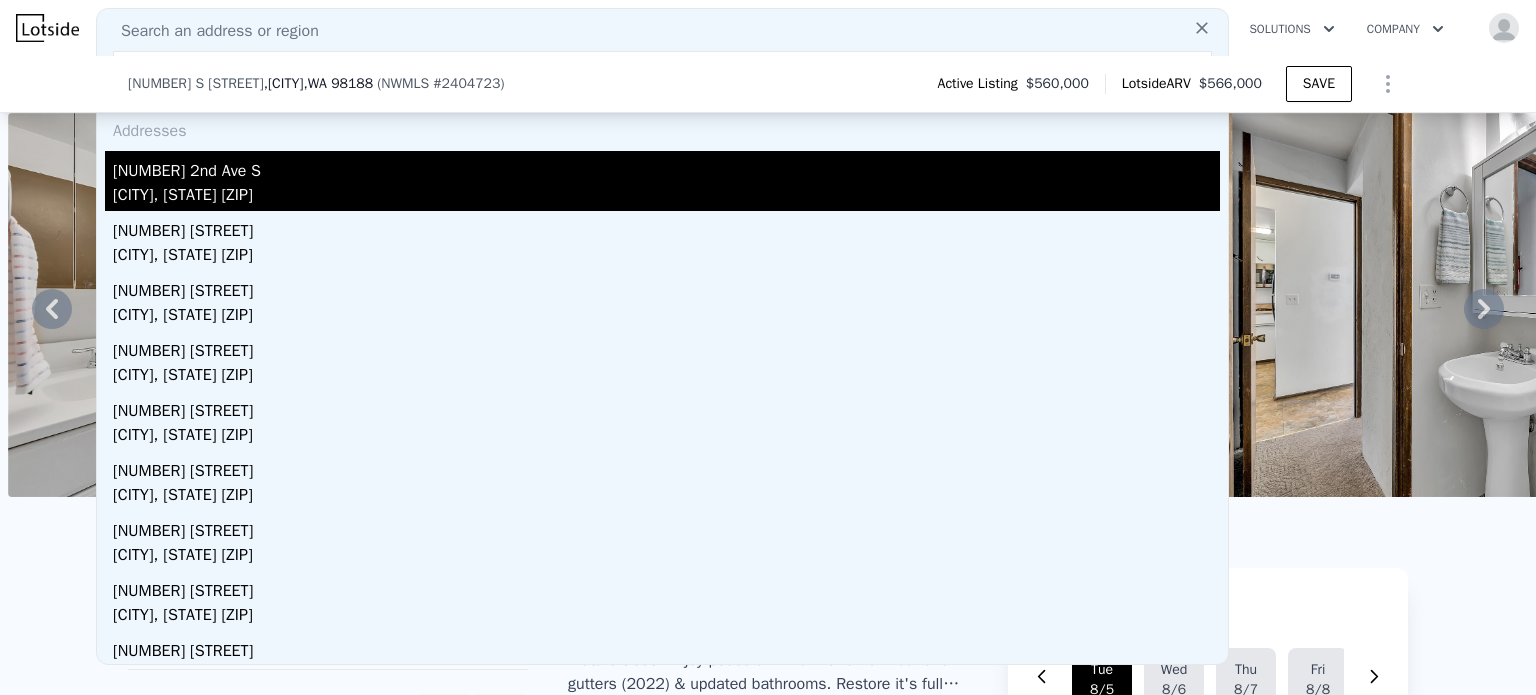 type on "[NUMBER] [STREET], [CITY], [STATE] [ZIP]" 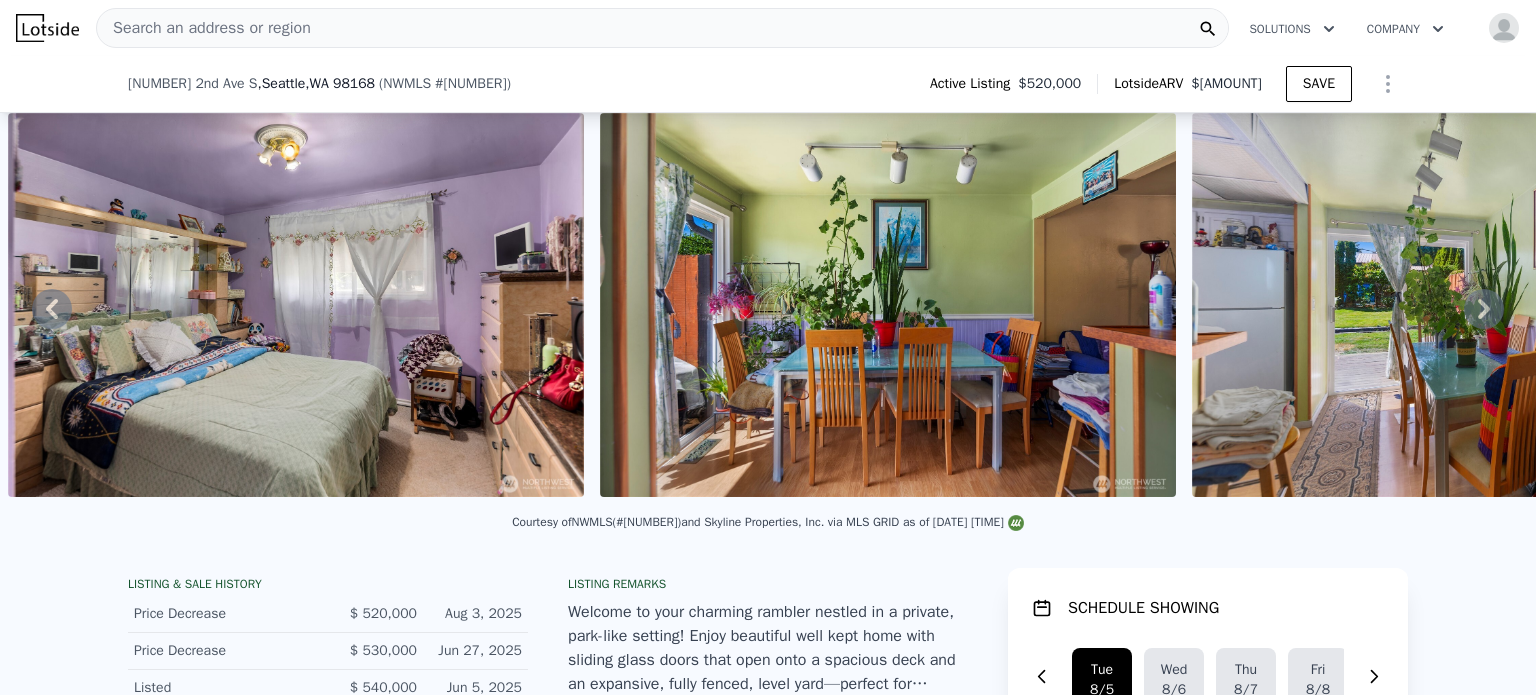 click on "Search an address or region" at bounding box center (204, 28) 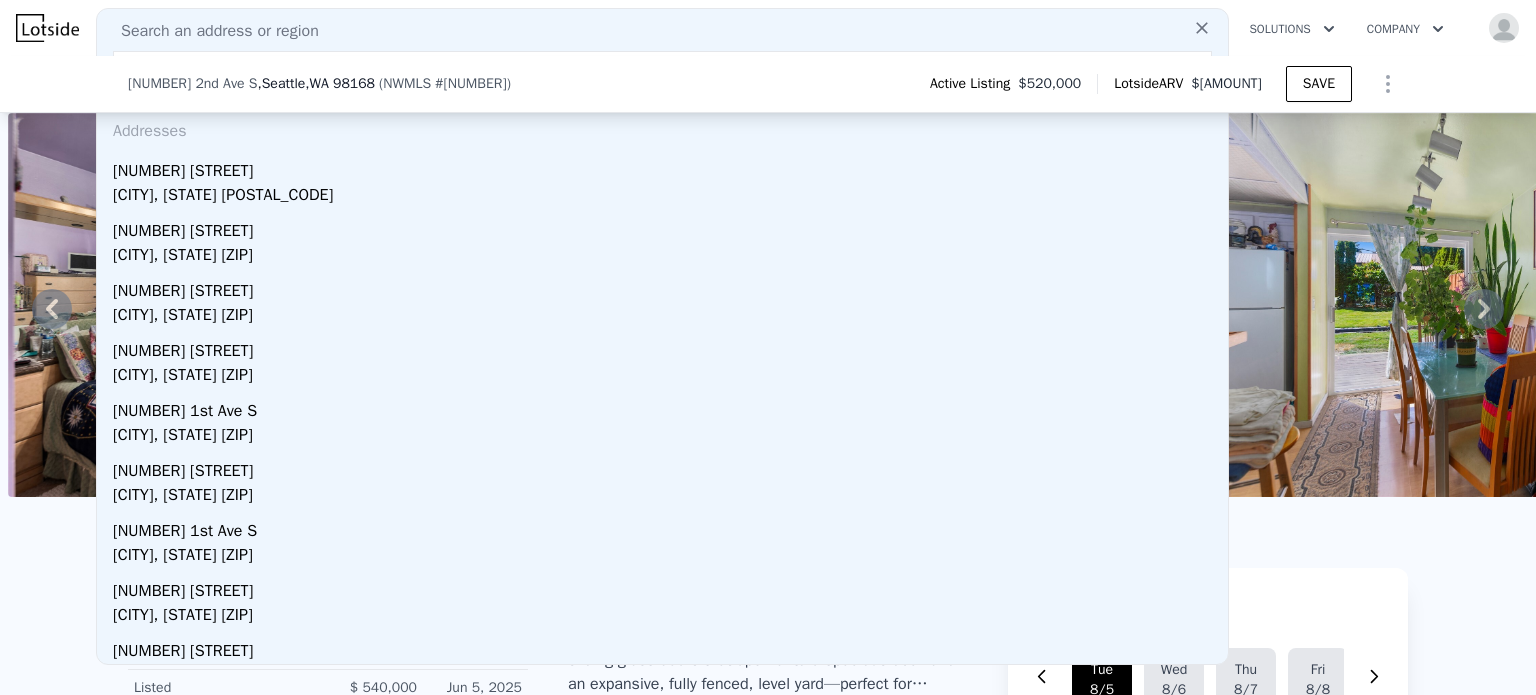 type on "[NUMBER] [STREET], [CITY], [STATE] [POSTAL_CODE]" 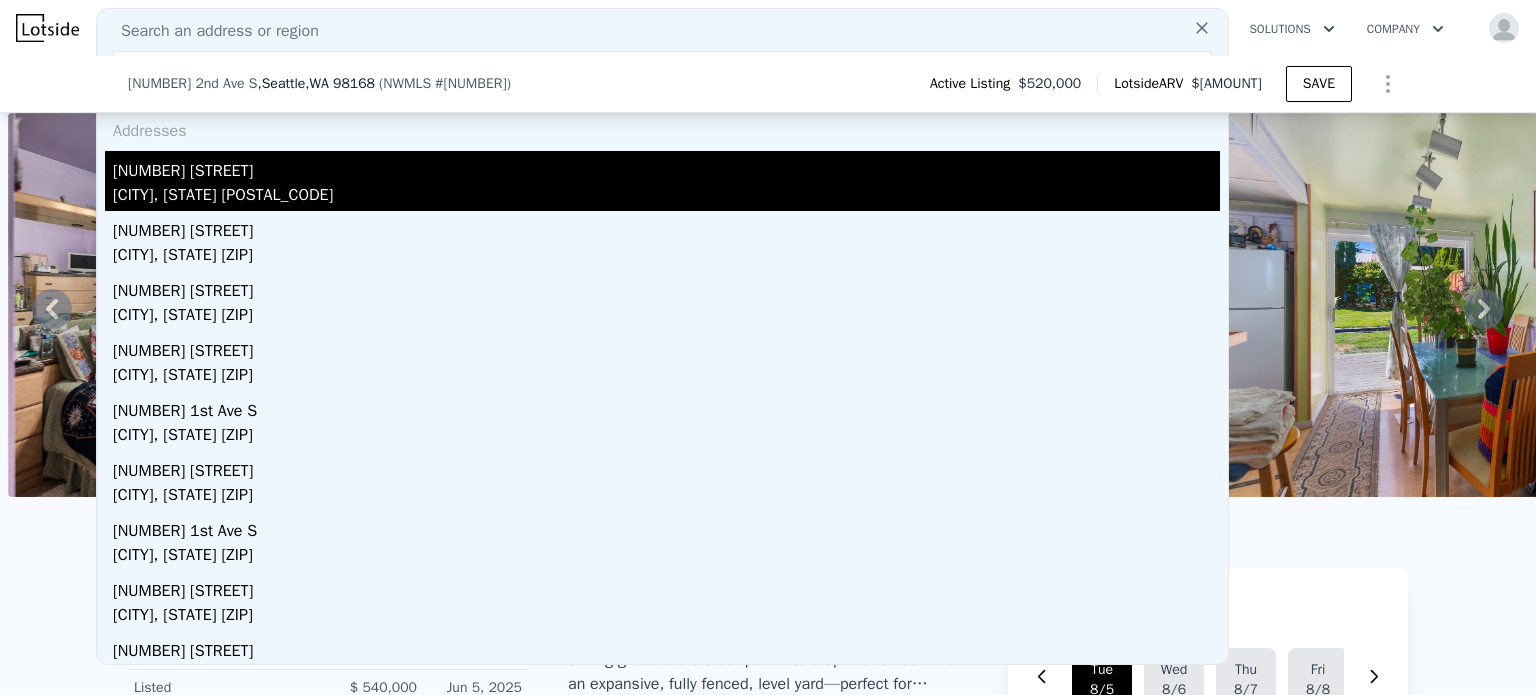 click on "[NUMBER] [STREET]" at bounding box center [666, 167] 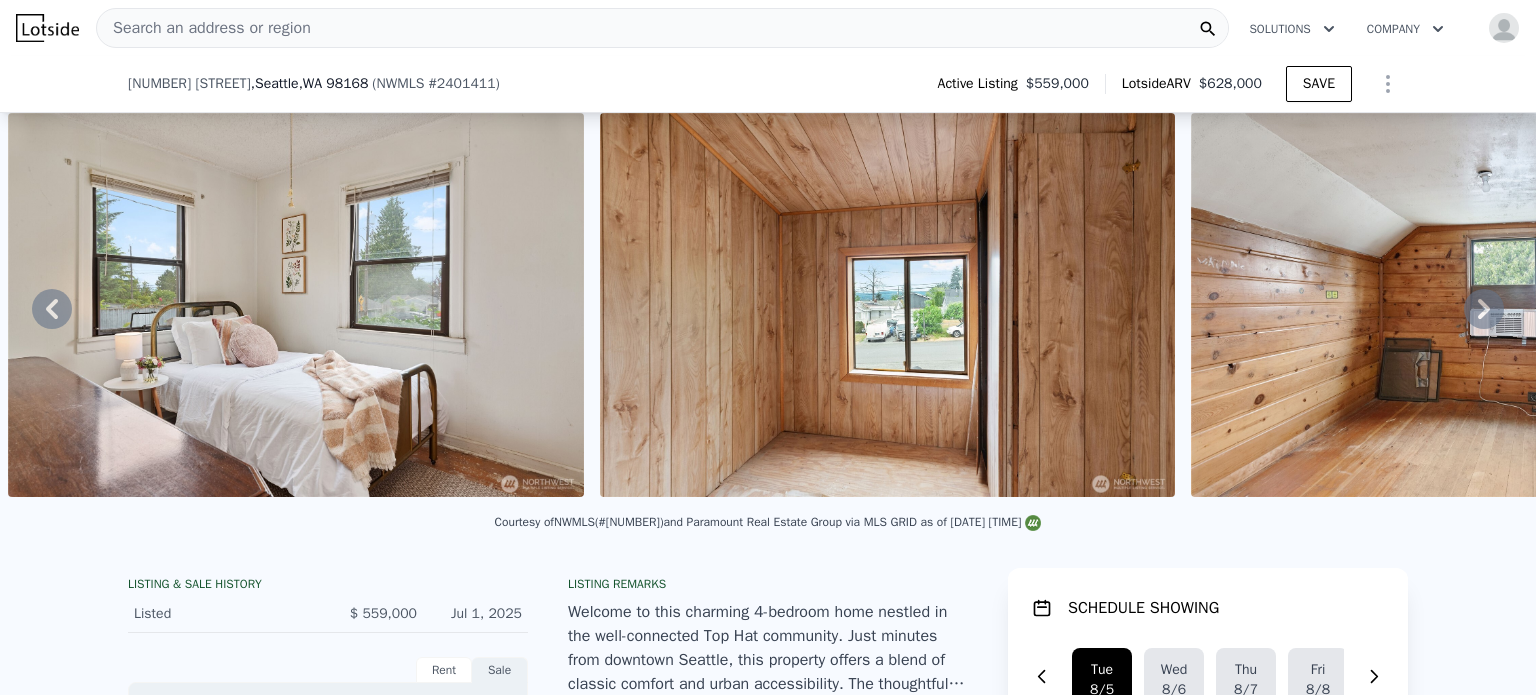 click on "Search an address or region Solutions Company Open main menu Open user menu" at bounding box center [768, 28] 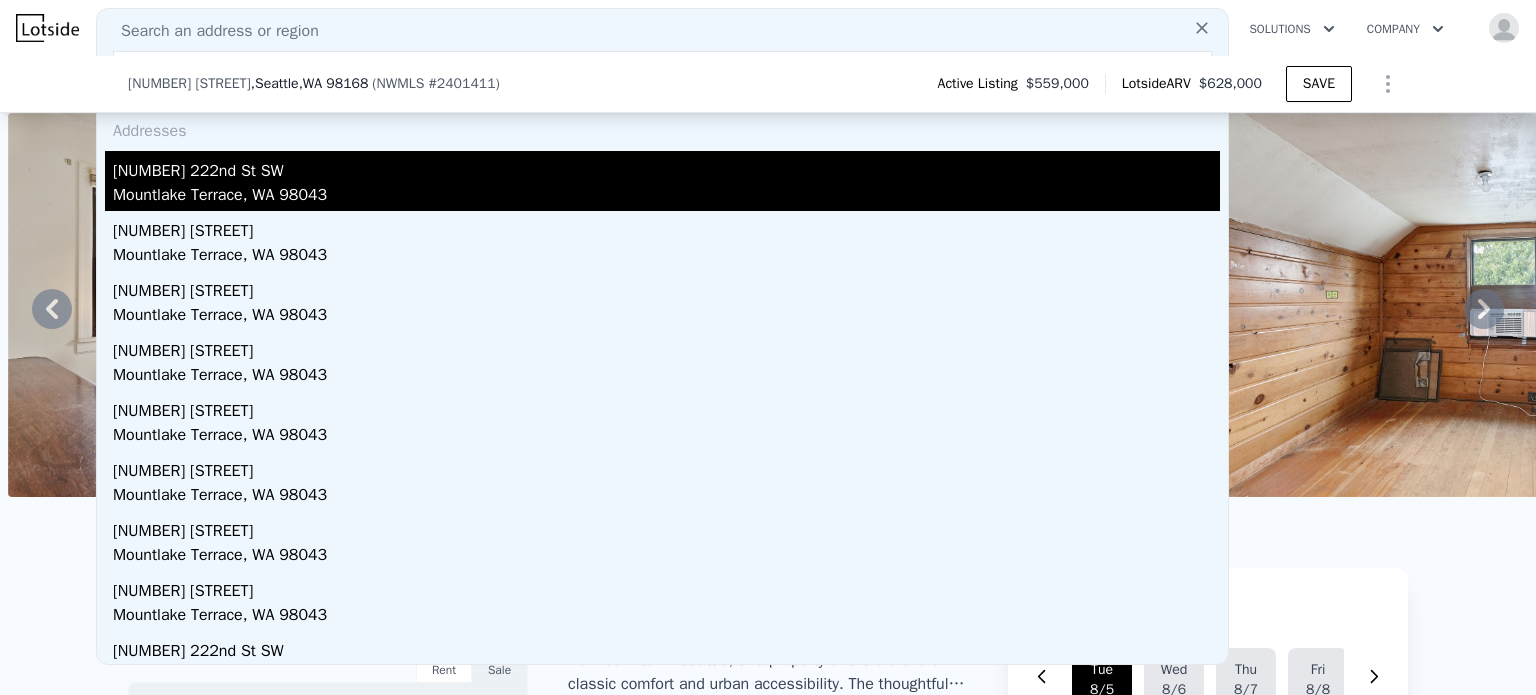 type on "[NUMBER] [STREET], [CITY], [STATE] [POSTAL_CODE]" 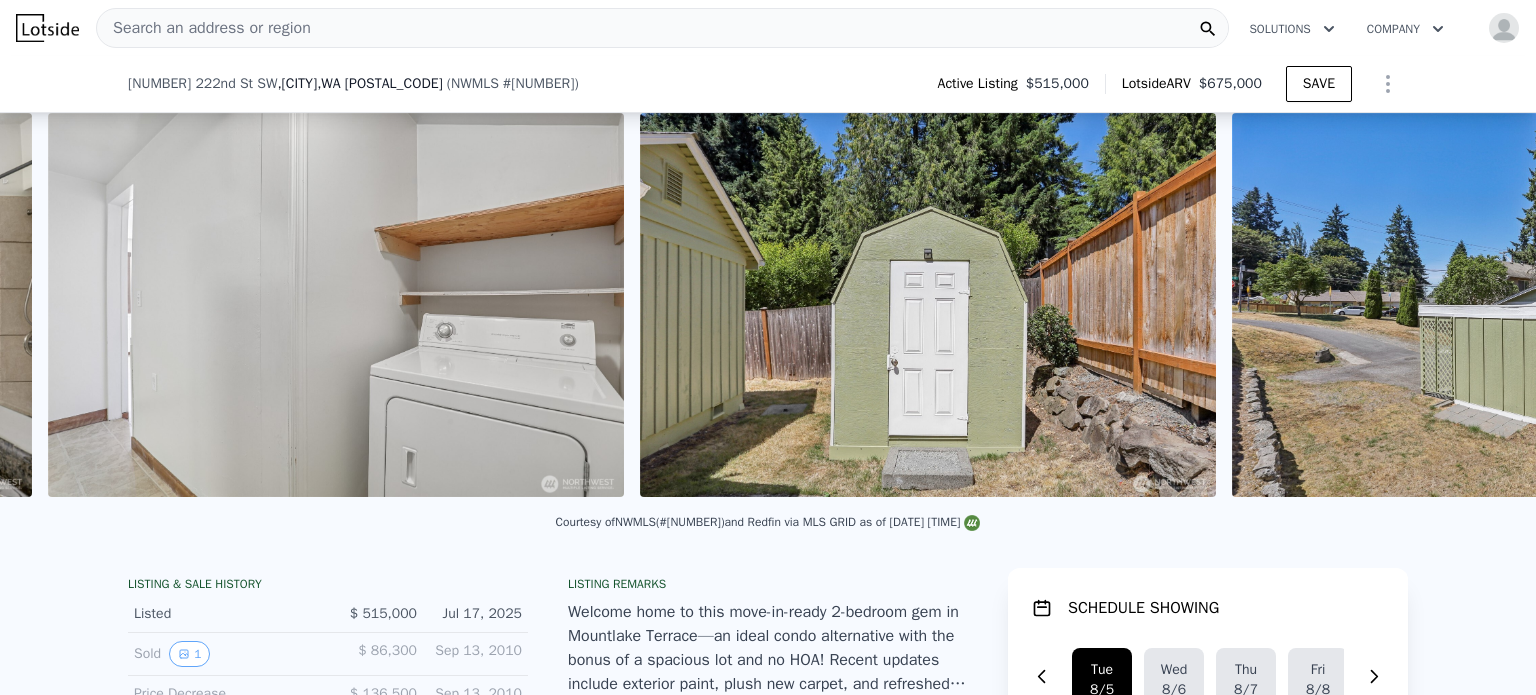 scroll, scrollTop: 0, scrollLeft: 7913, axis: horizontal 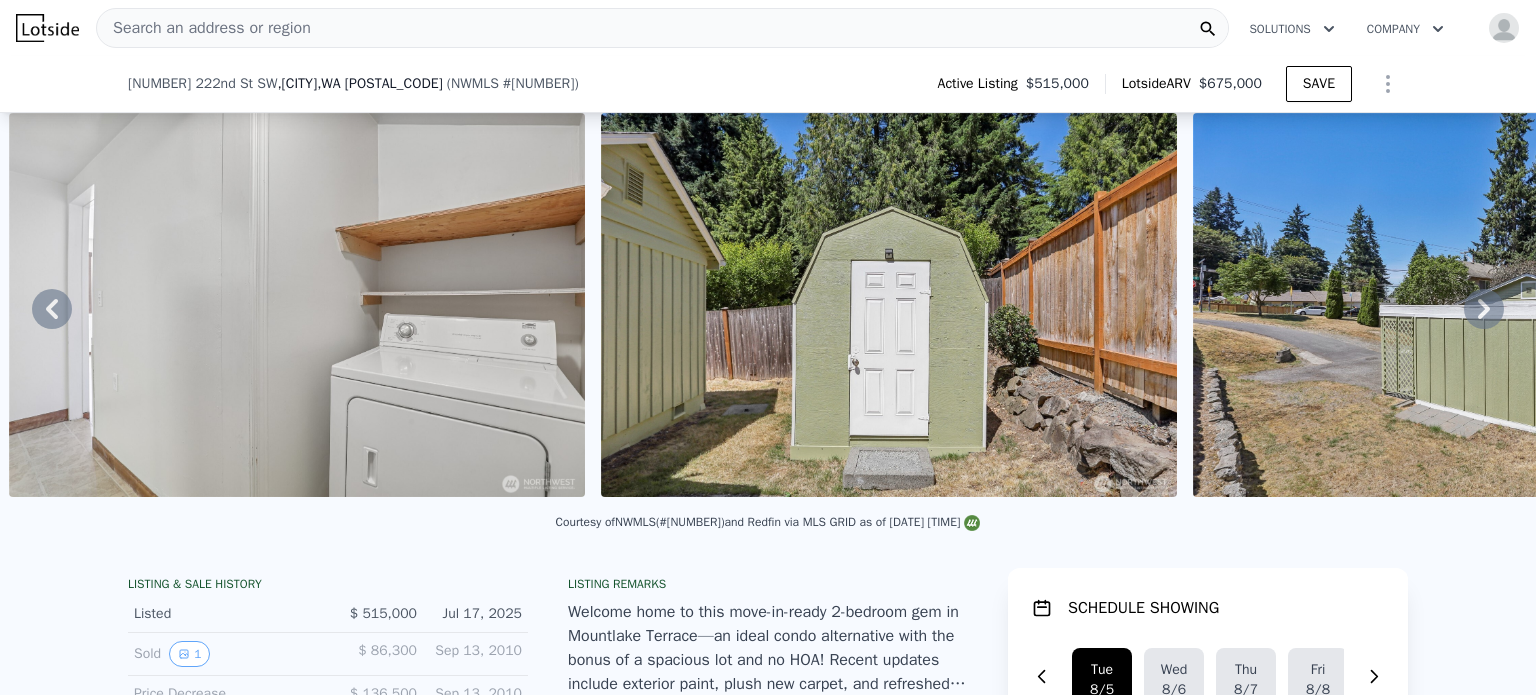 click on "Search an address or region" at bounding box center (662, 28) 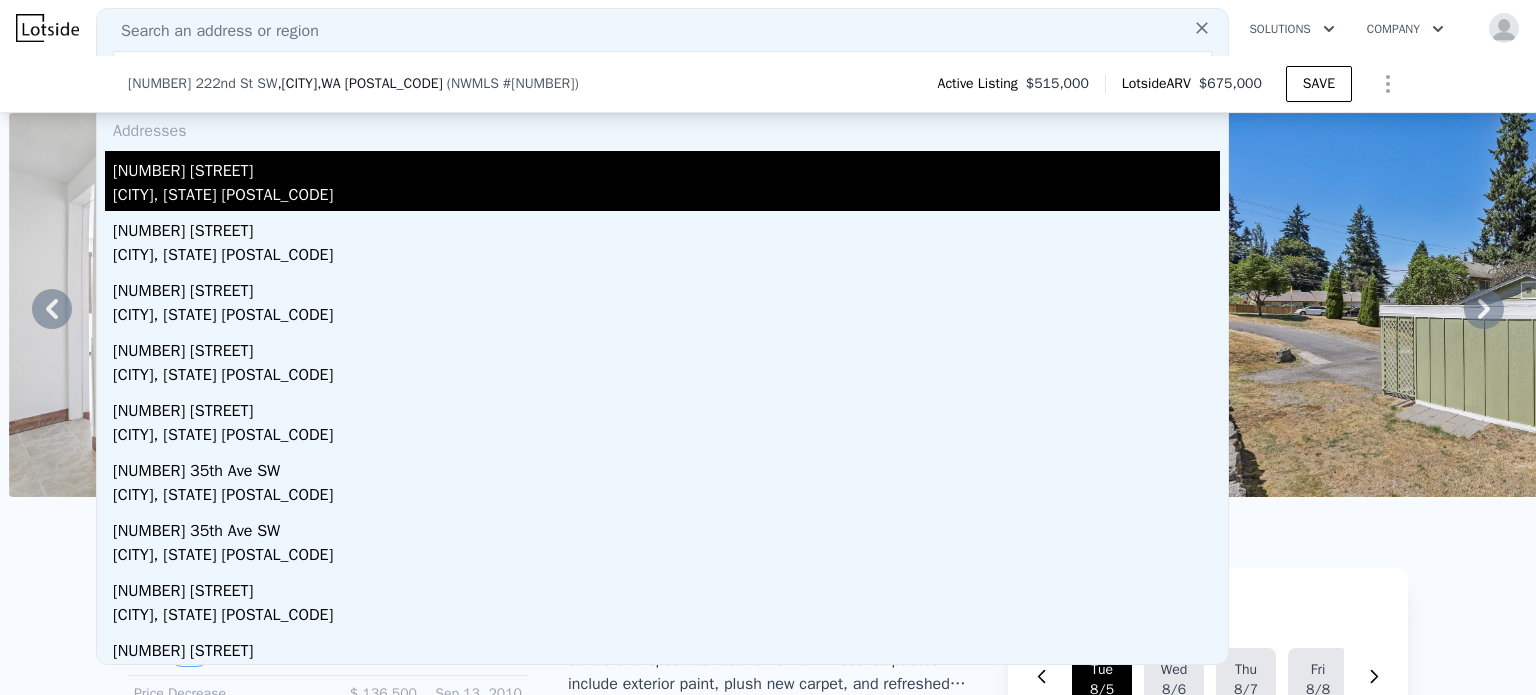 type on "[NUMBER] [STREET], [CITY], [STATE] [ZIP]" 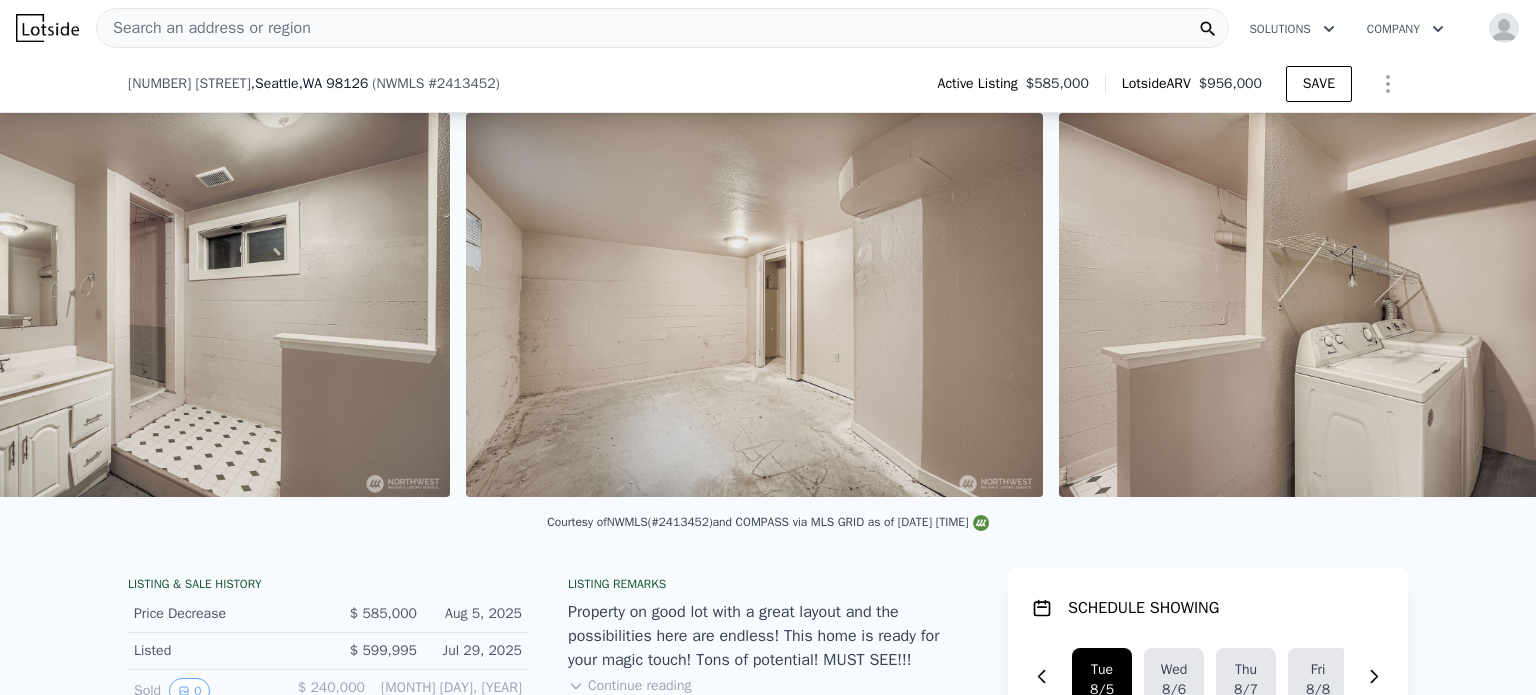 scroll, scrollTop: 0, scrollLeft: 7779, axis: horizontal 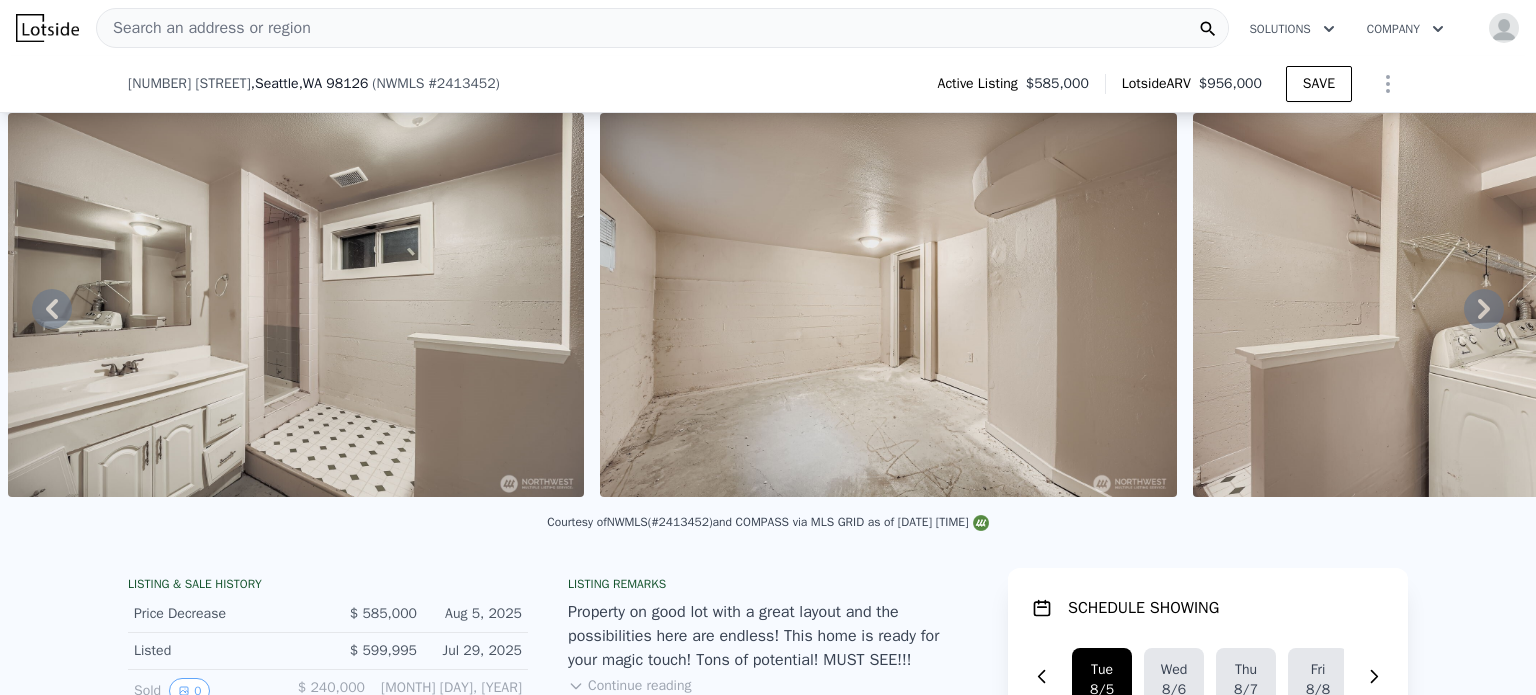 click on "Search an address or region" at bounding box center (662, 28) 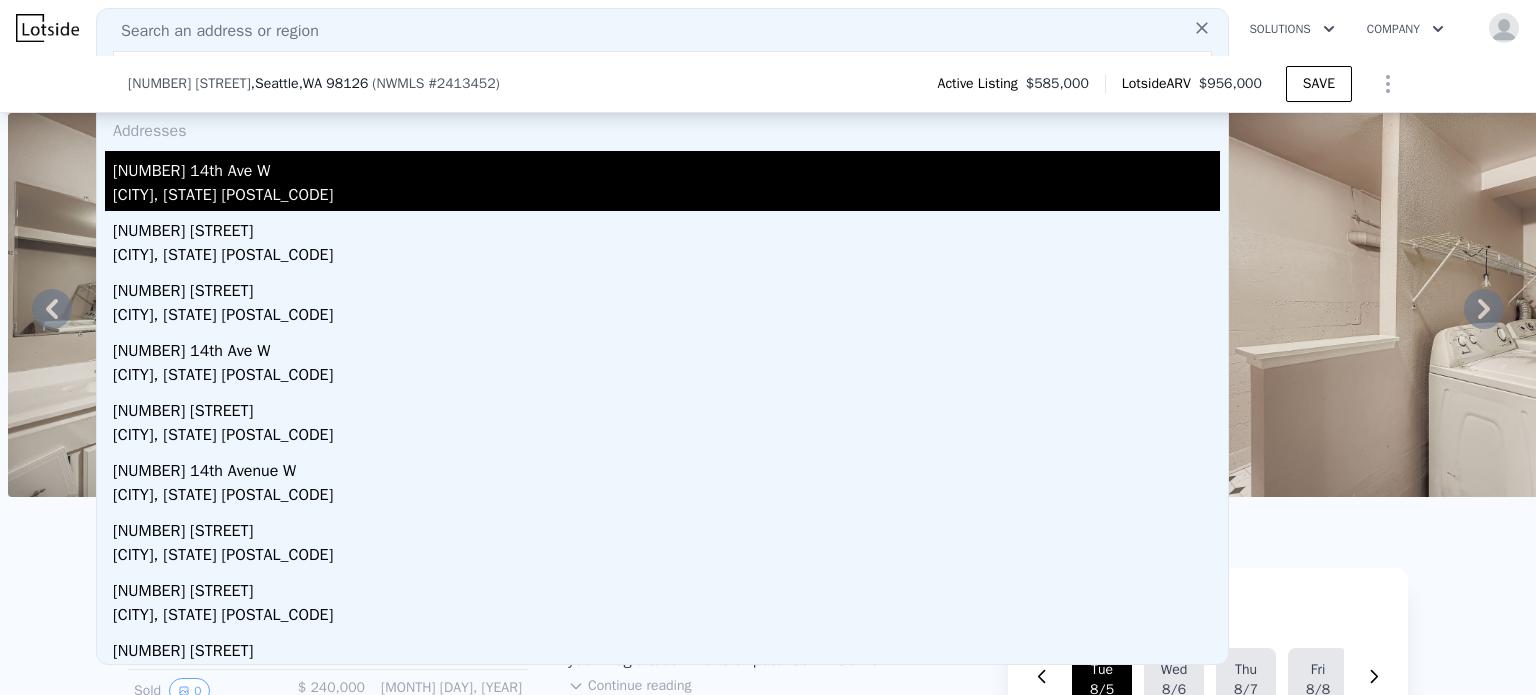 type on "[NUMBER] [STREET], [CITY], [STATE] [ZIP]" 